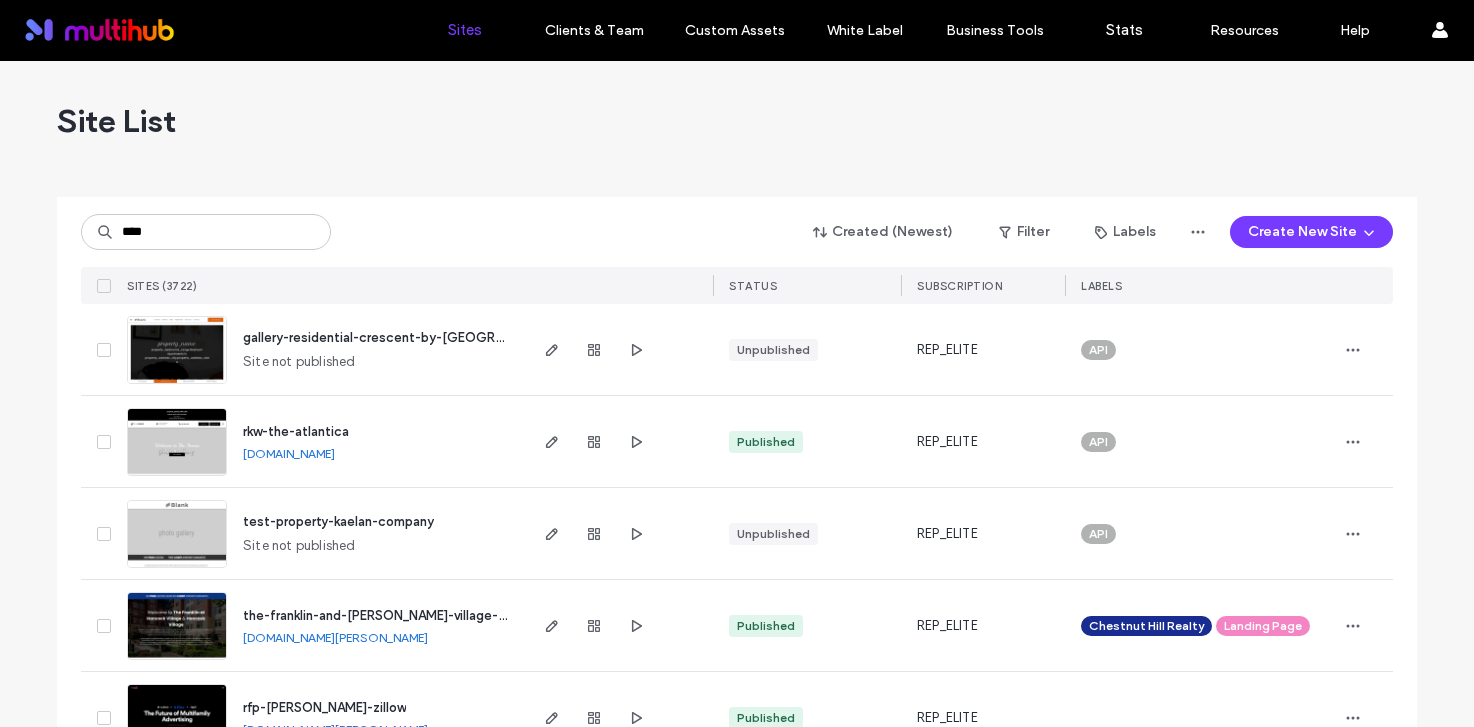 scroll, scrollTop: 0, scrollLeft: 0, axis: both 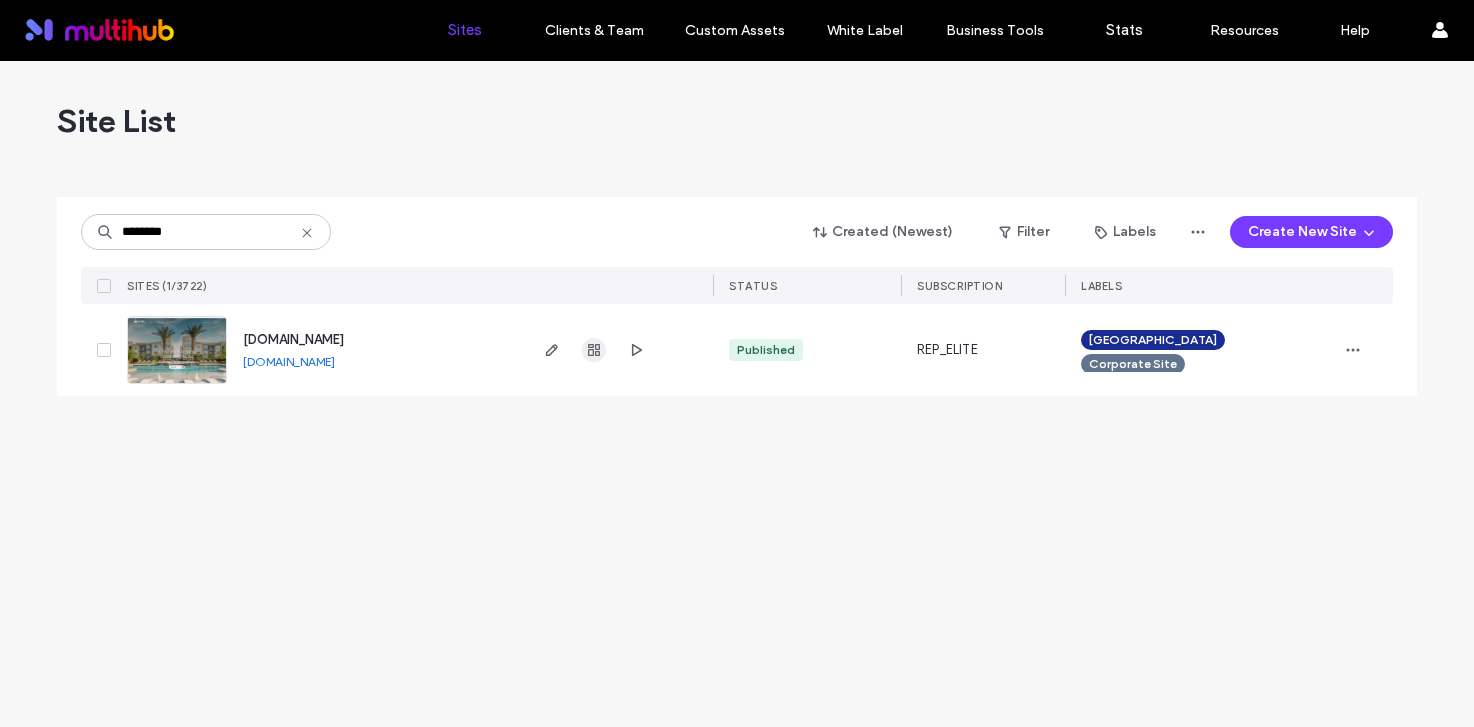 type on "********" 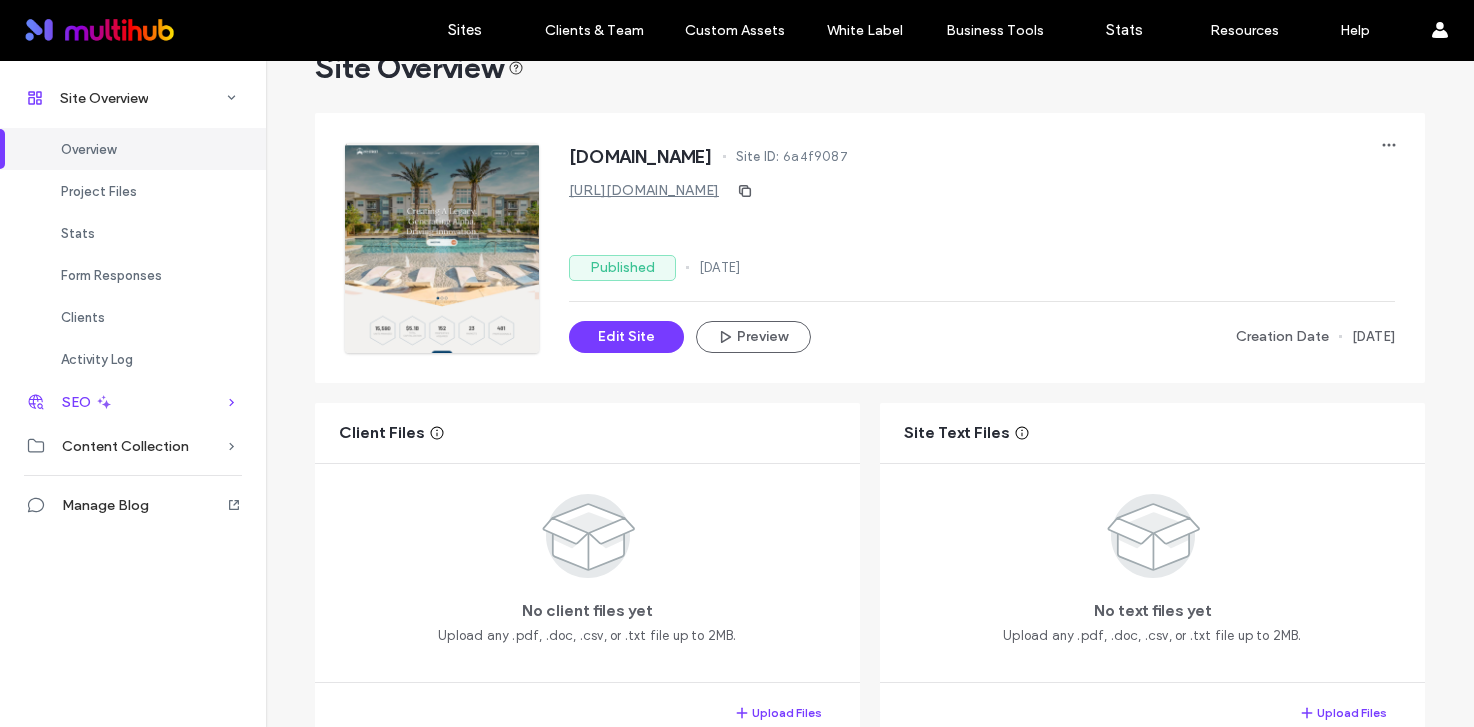 scroll, scrollTop: 47, scrollLeft: 0, axis: vertical 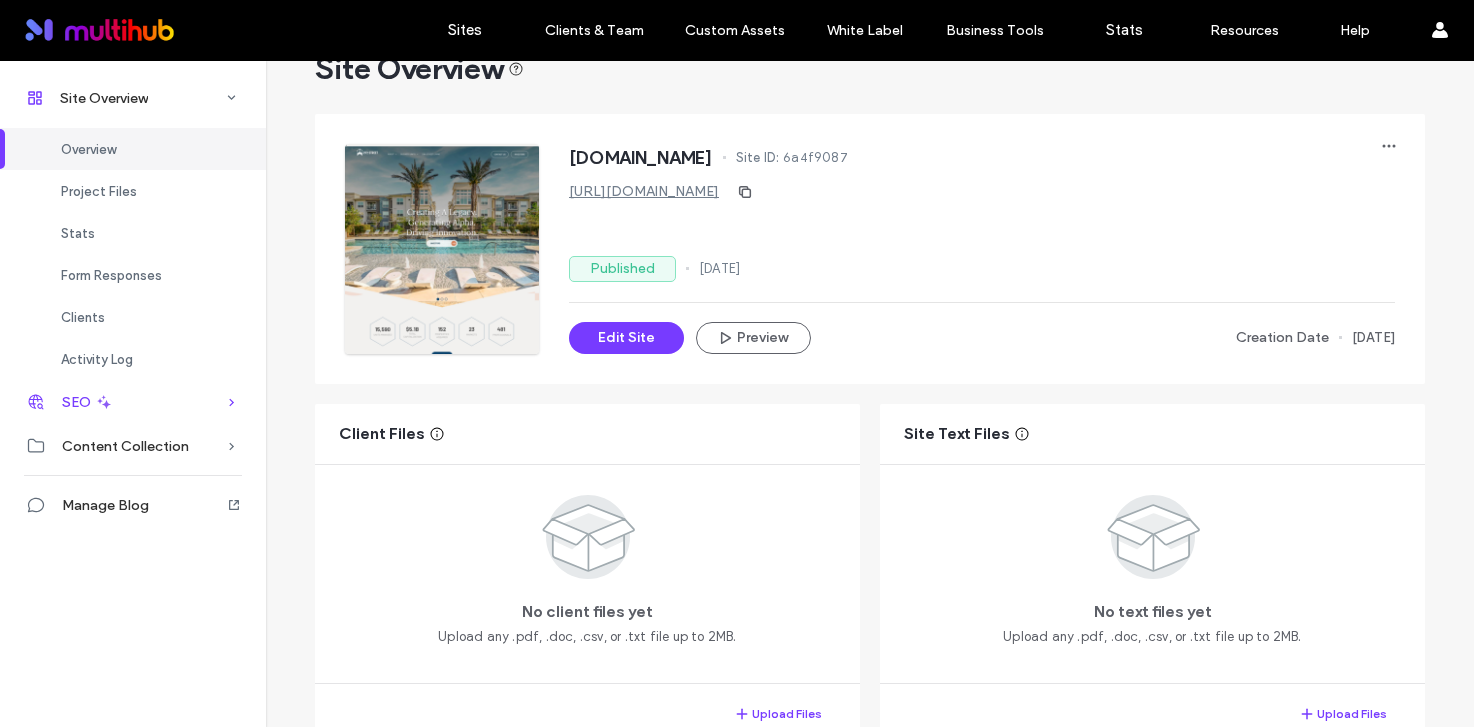 click on "SEO" at bounding box center (133, 402) 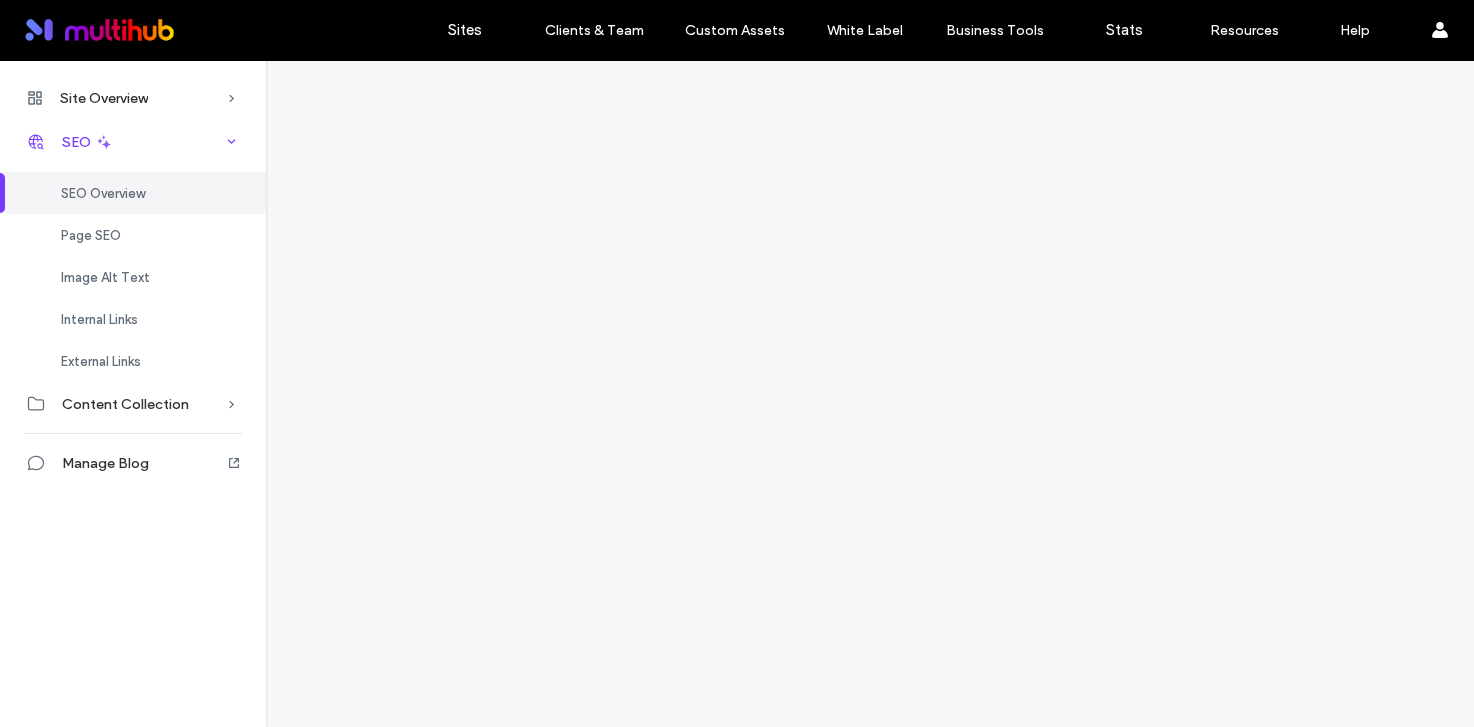 scroll, scrollTop: 0, scrollLeft: 0, axis: both 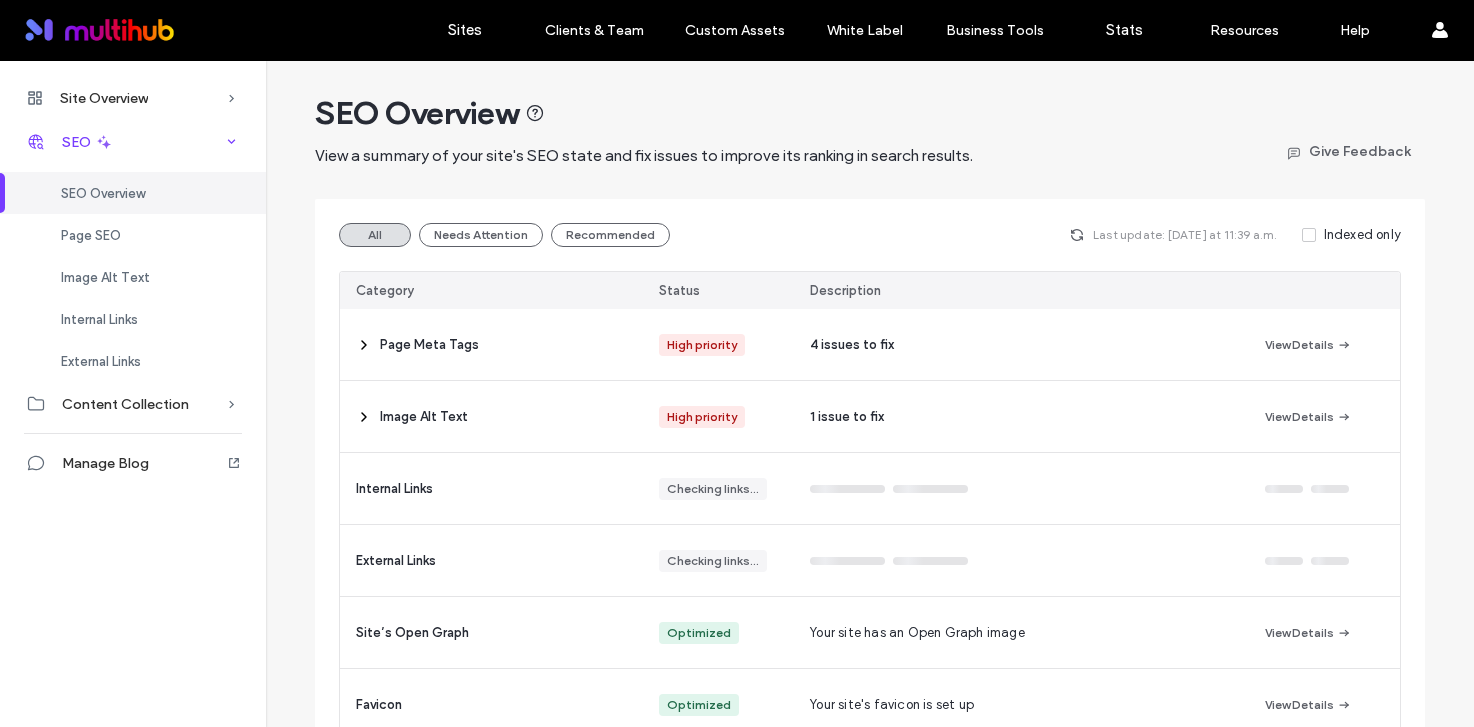 click on "SEO" at bounding box center (133, 142) 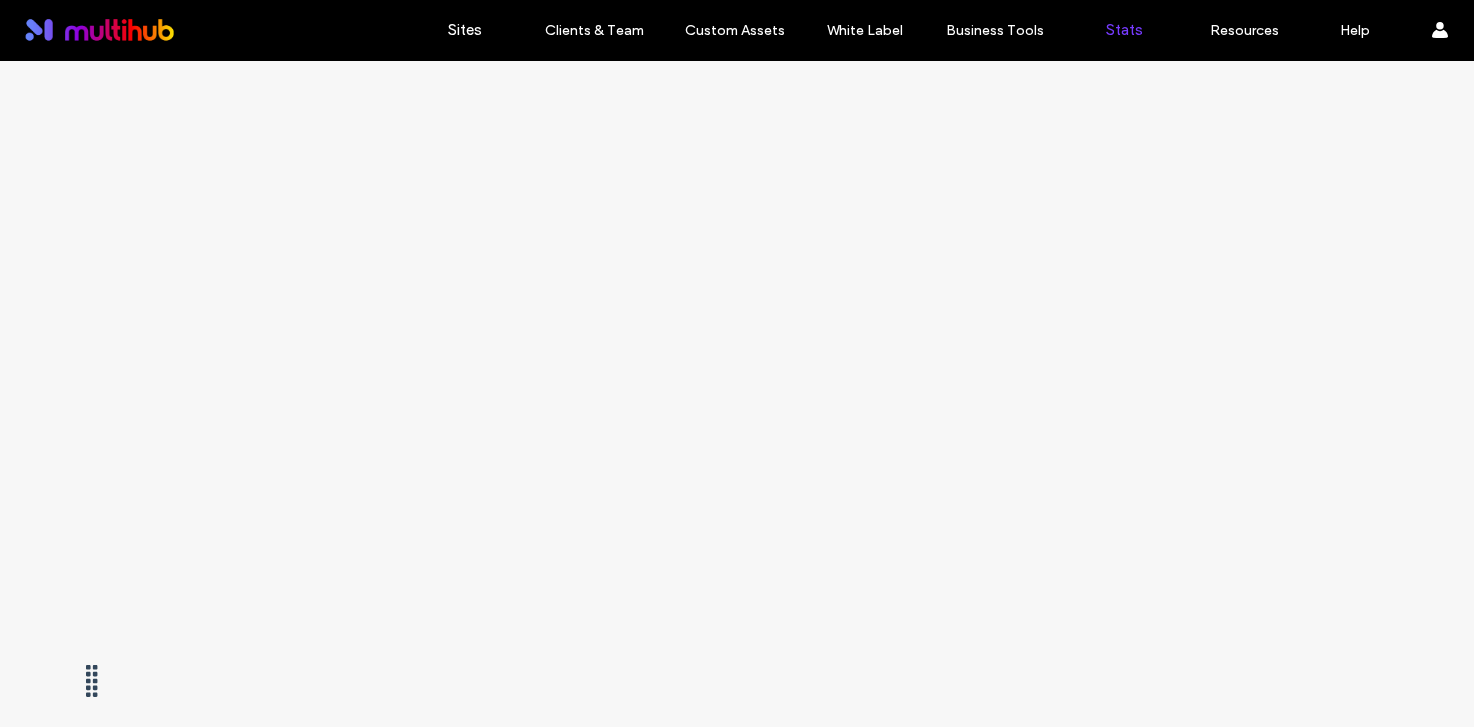 scroll, scrollTop: 0, scrollLeft: 0, axis: both 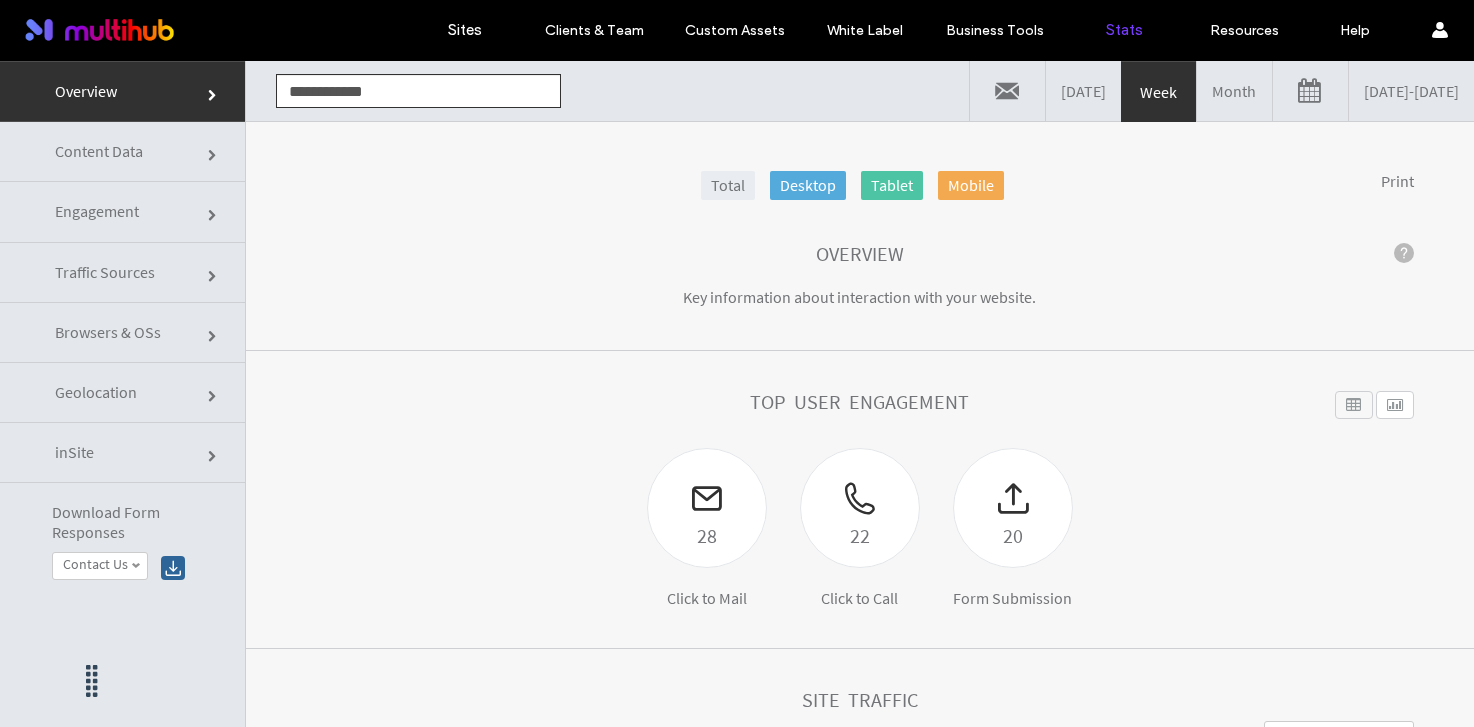 click on "07/02/2025 - 07/09/2025" at bounding box center (1411, 91) 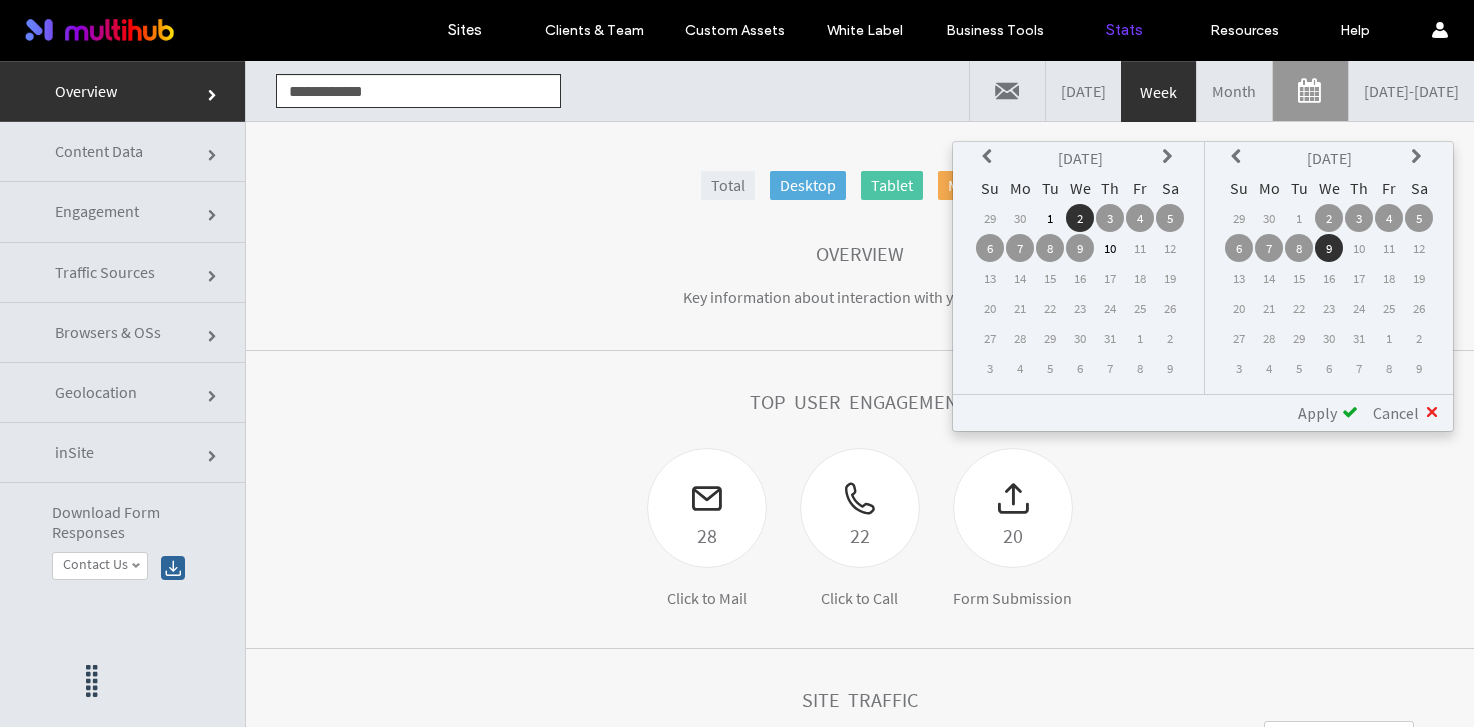 click at bounding box center (990, 158) 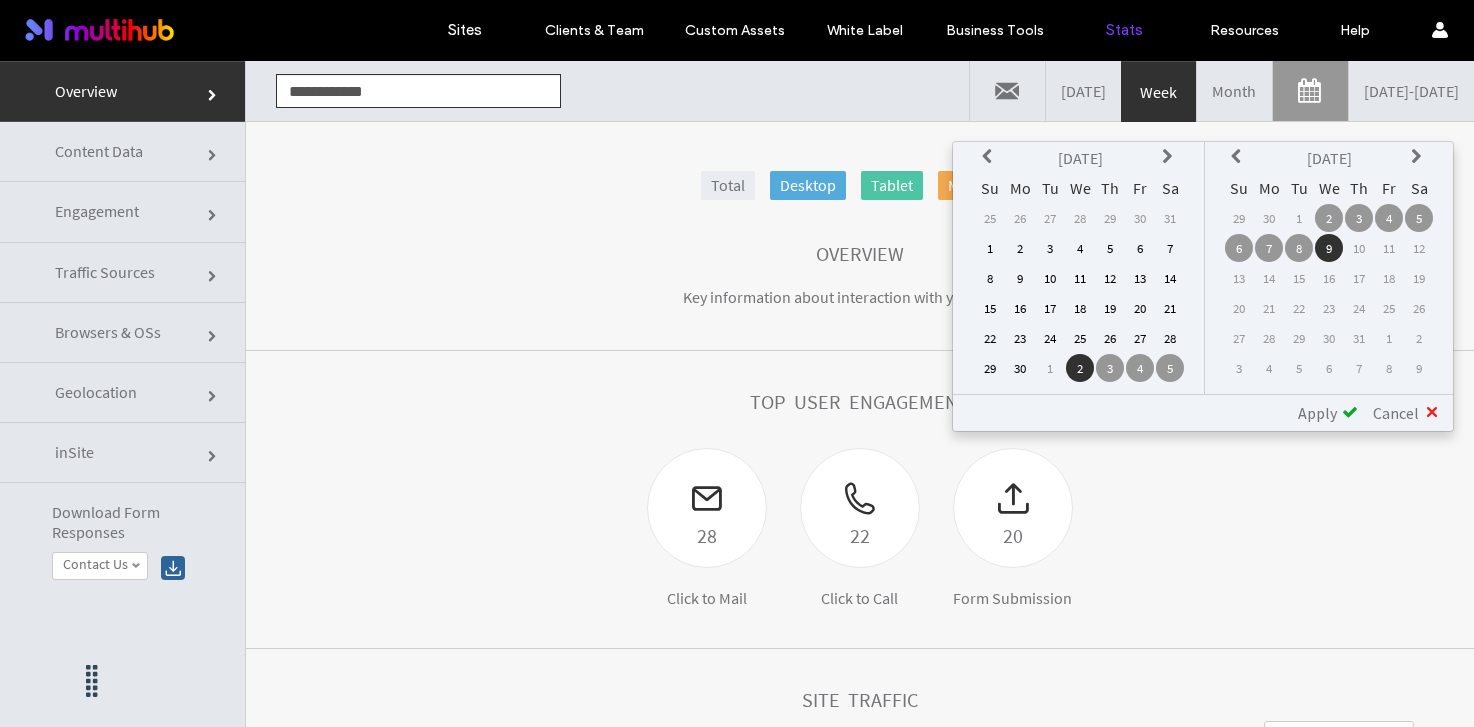 click at bounding box center [990, 158] 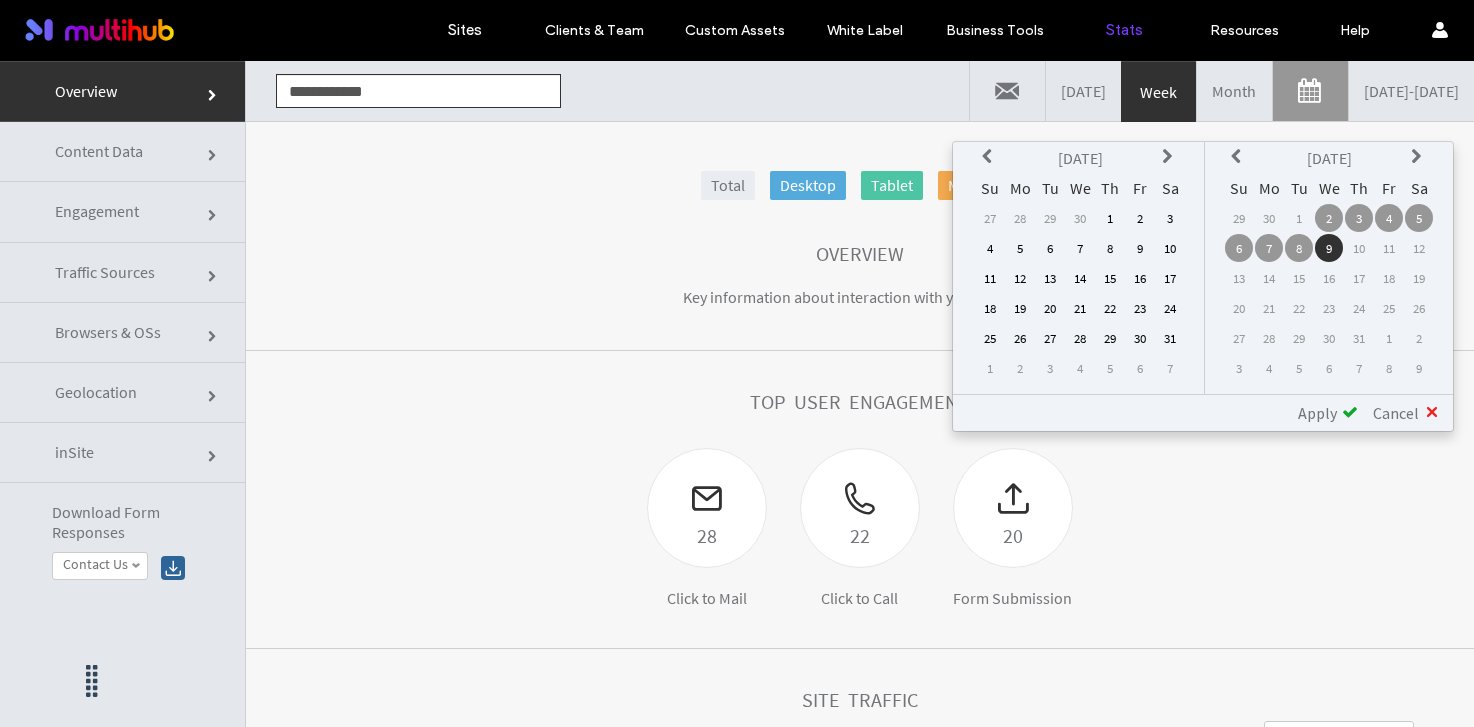 click at bounding box center [990, 157] 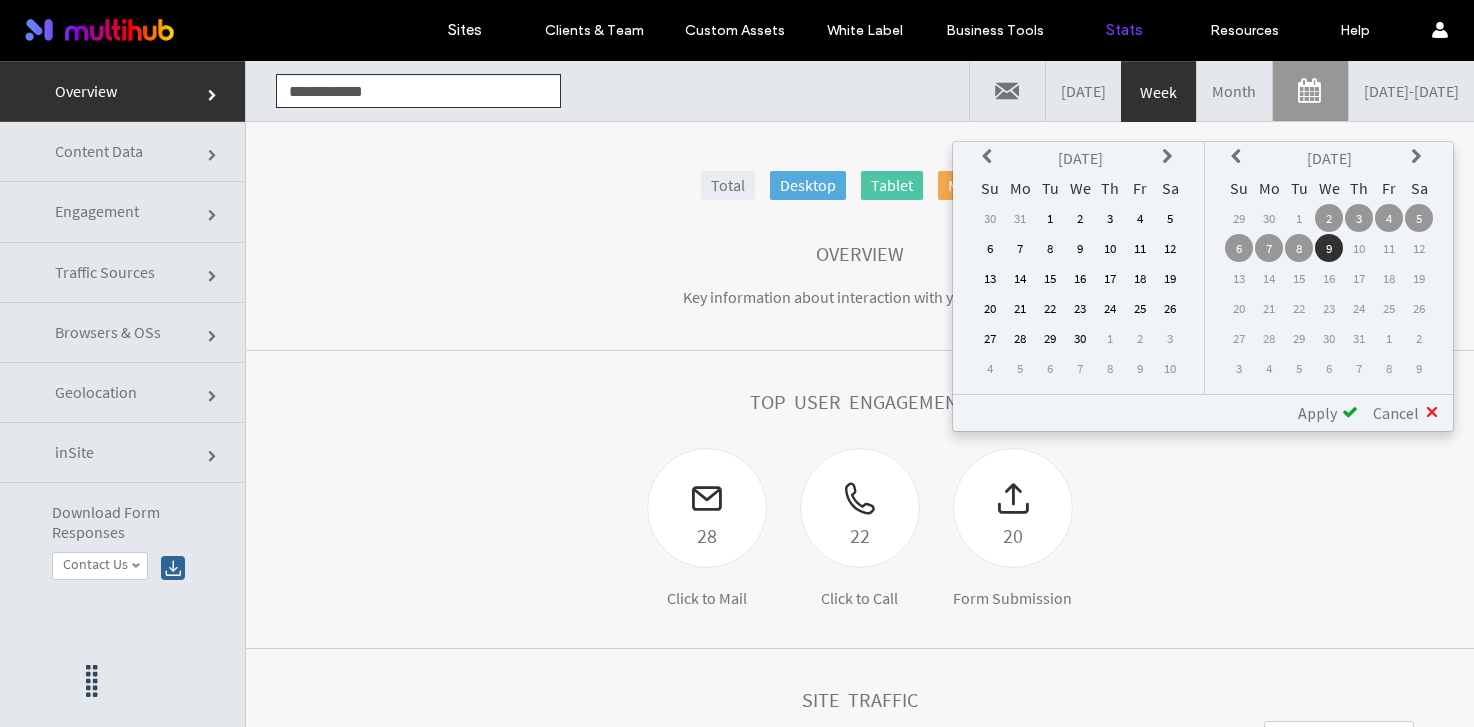 click on "1" at bounding box center (1050, 218) 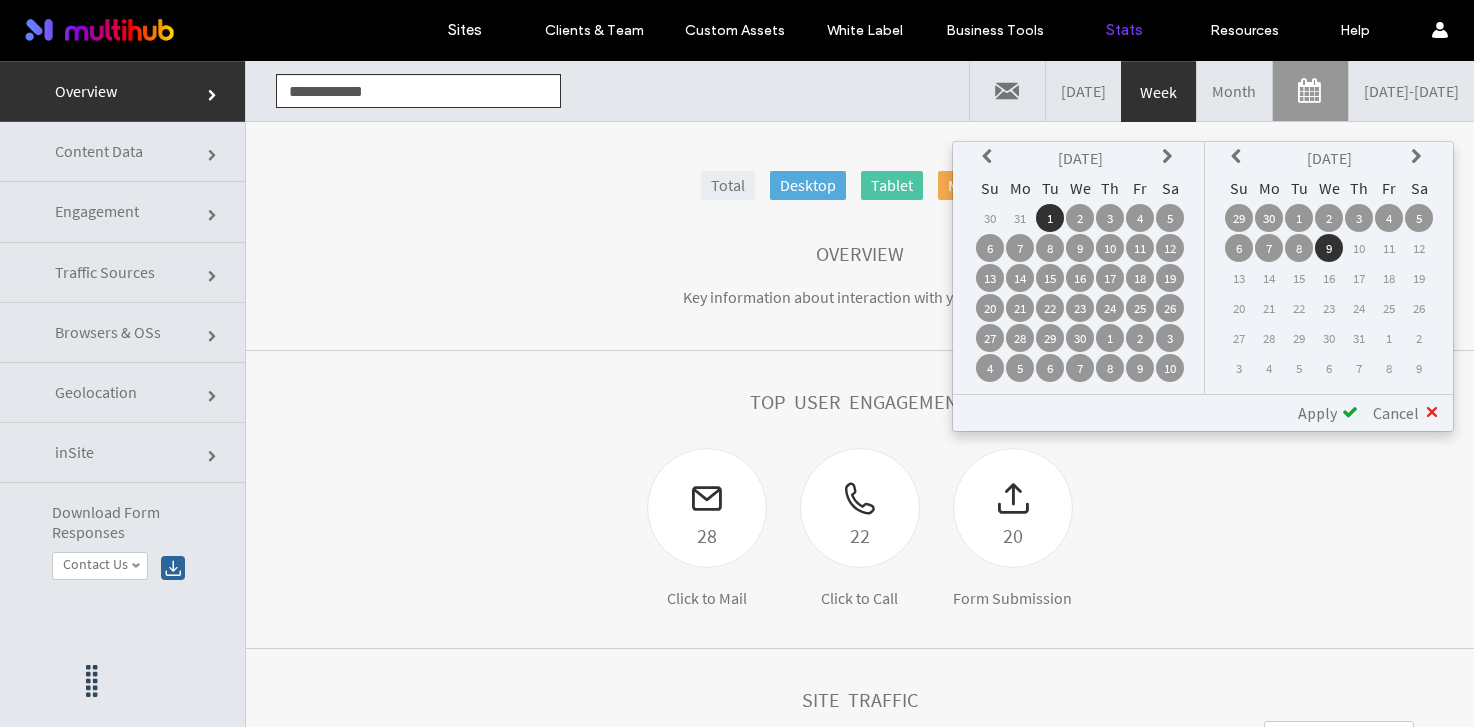 click on "9" at bounding box center (1329, 248) 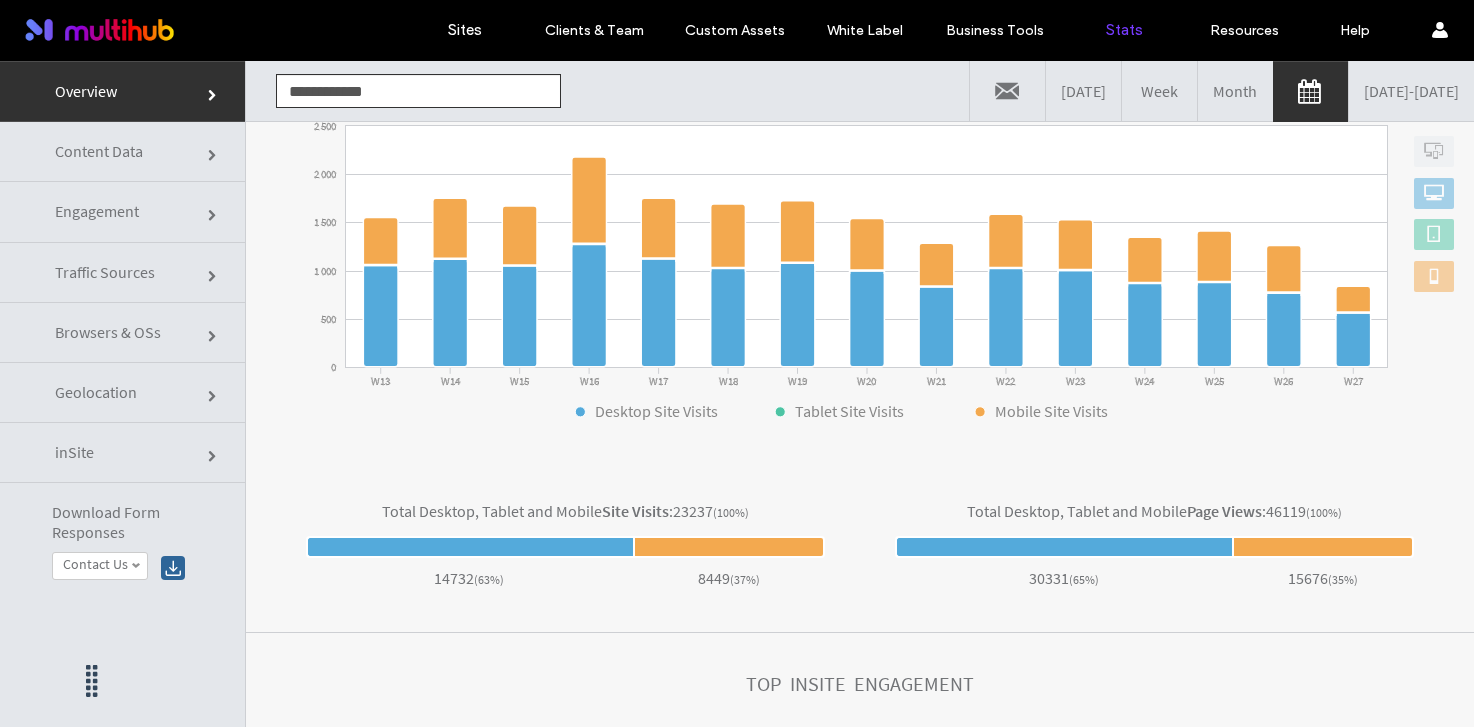 scroll, scrollTop: 645, scrollLeft: 0, axis: vertical 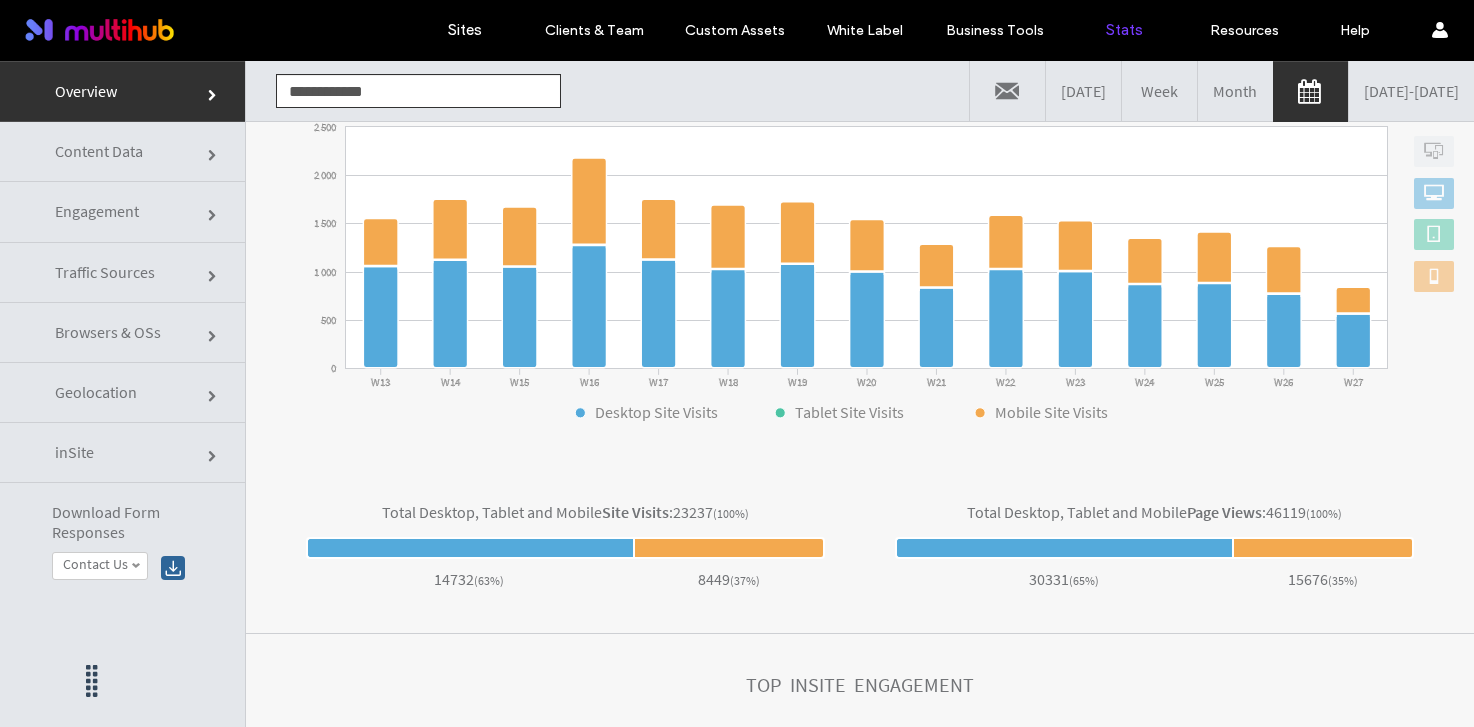 click on "Engagement" 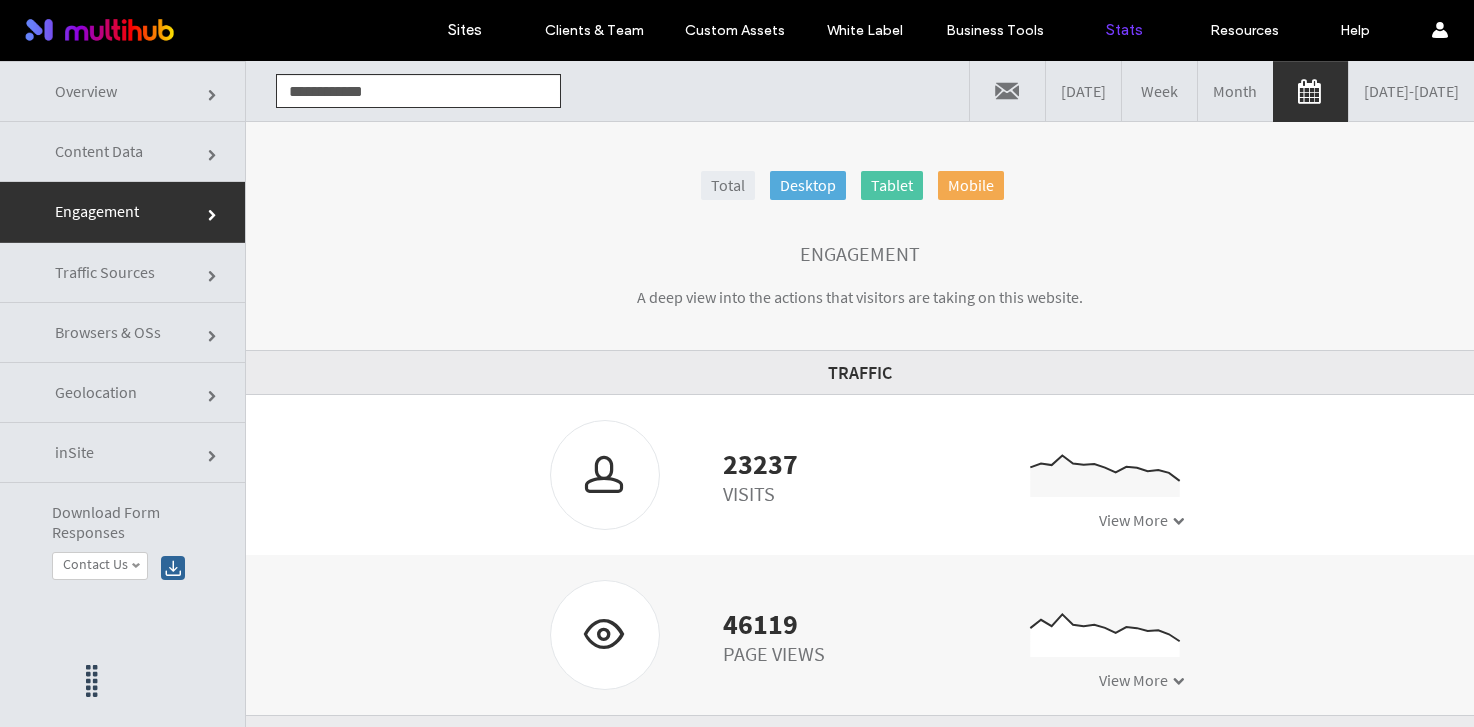 click on "Traffic Sources" 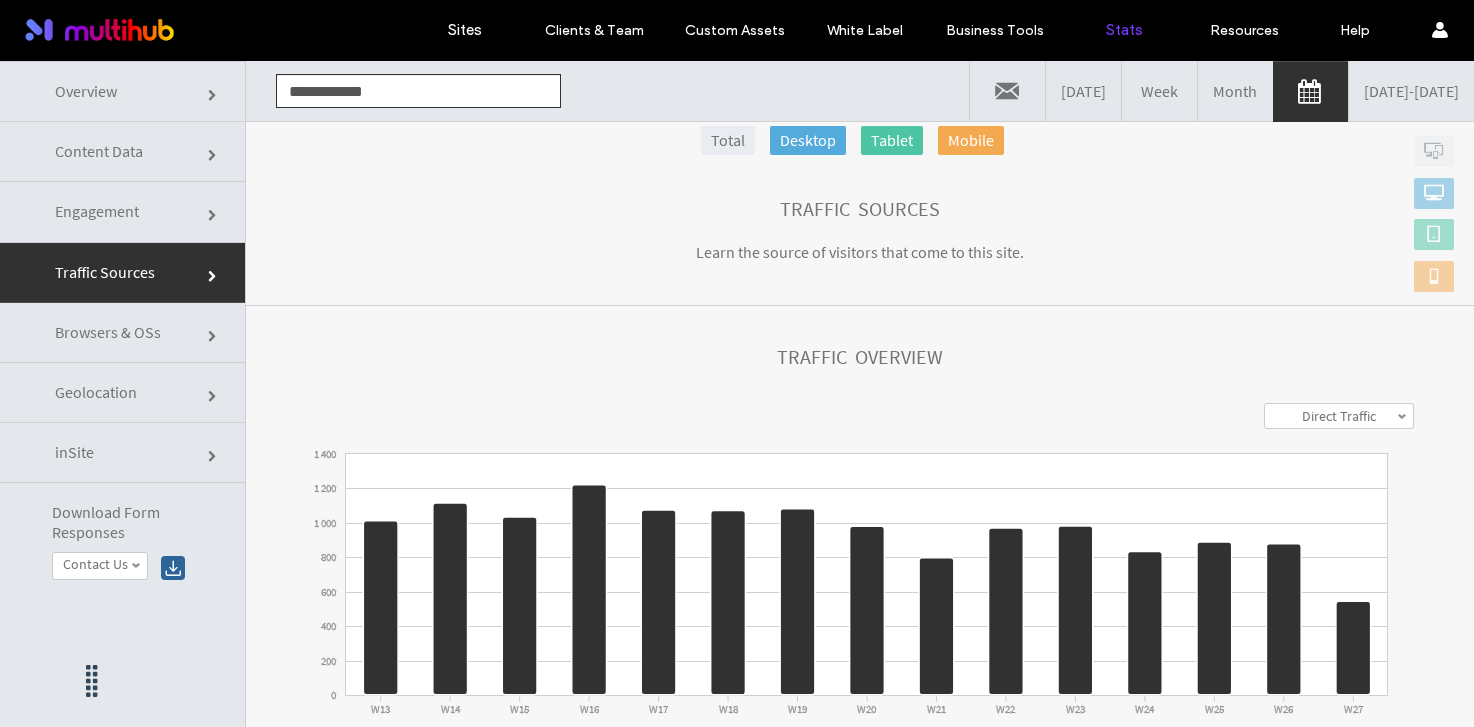 scroll, scrollTop: 0, scrollLeft: 0, axis: both 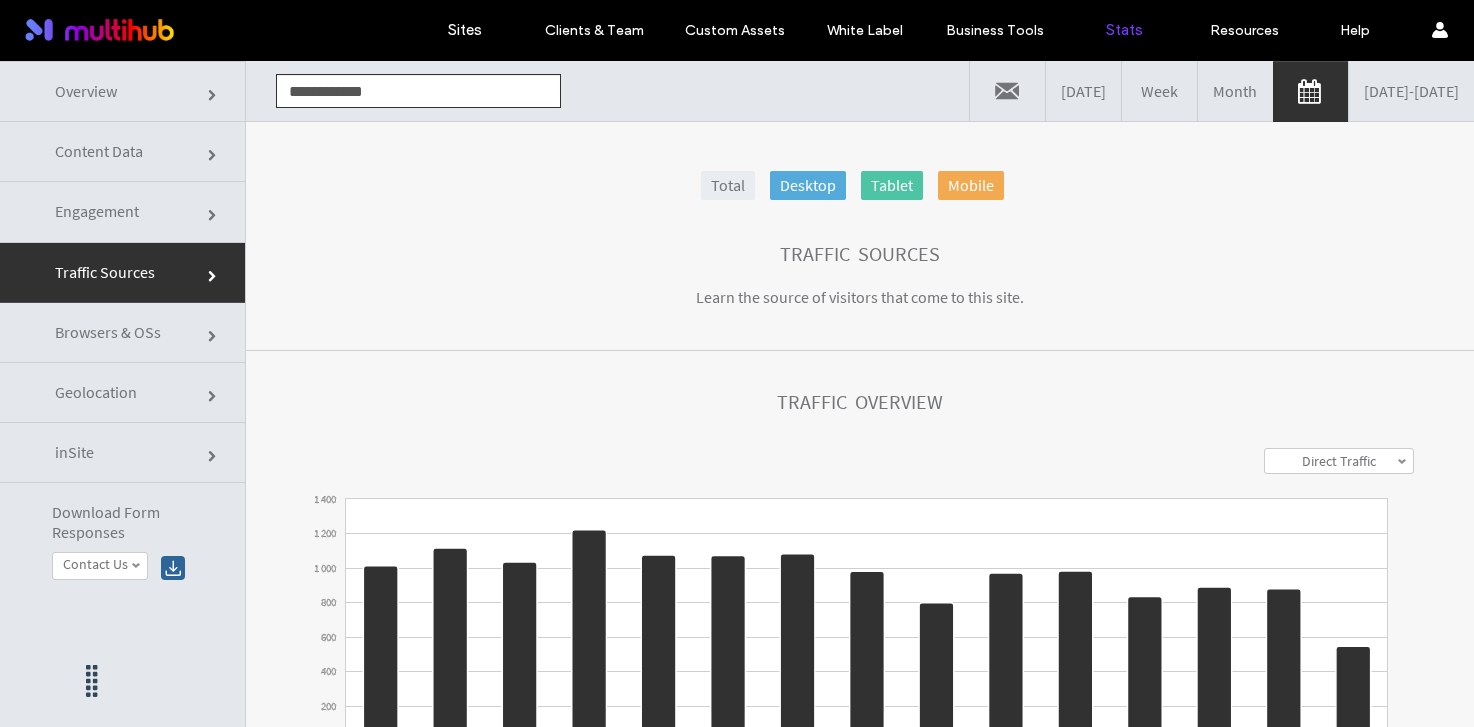 click on "04/01/2025 - 07/09/2025" at bounding box center (1411, 91) 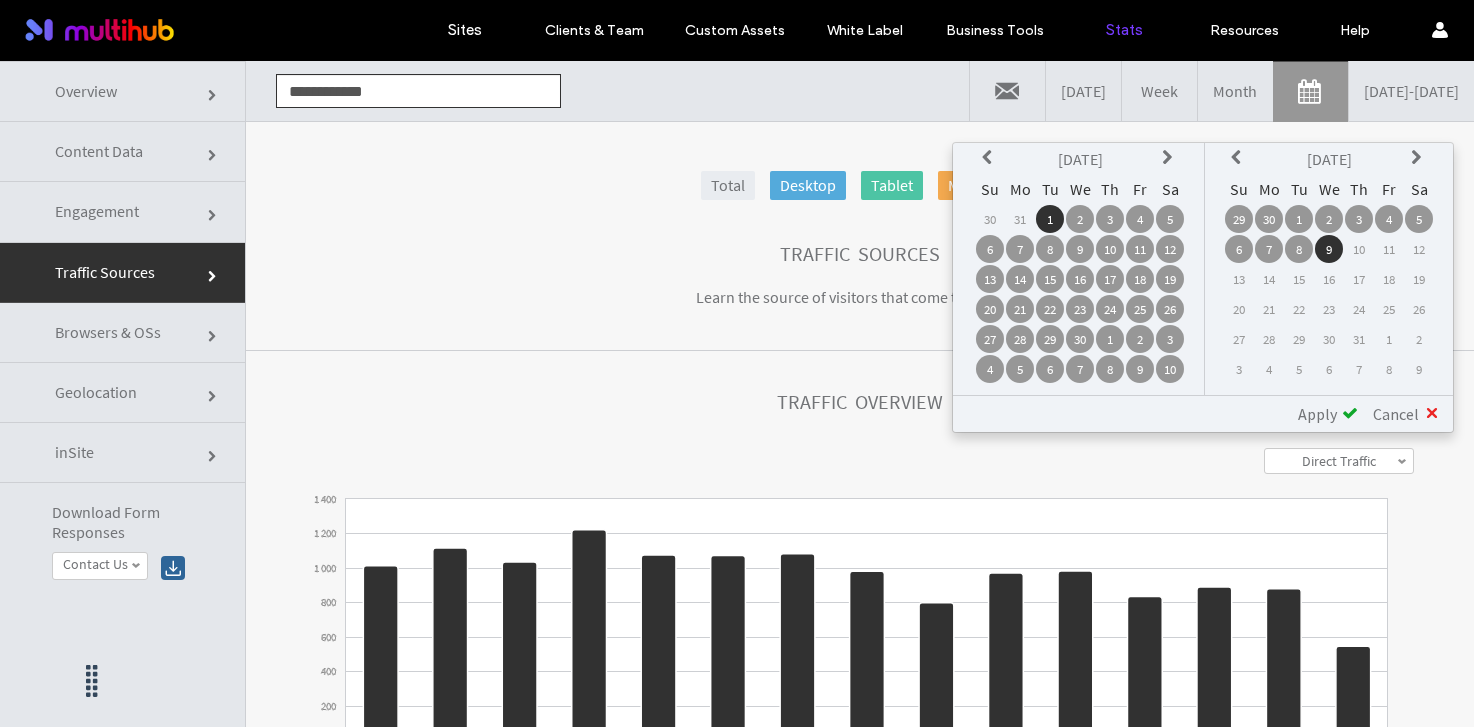 click at bounding box center [1170, 158] 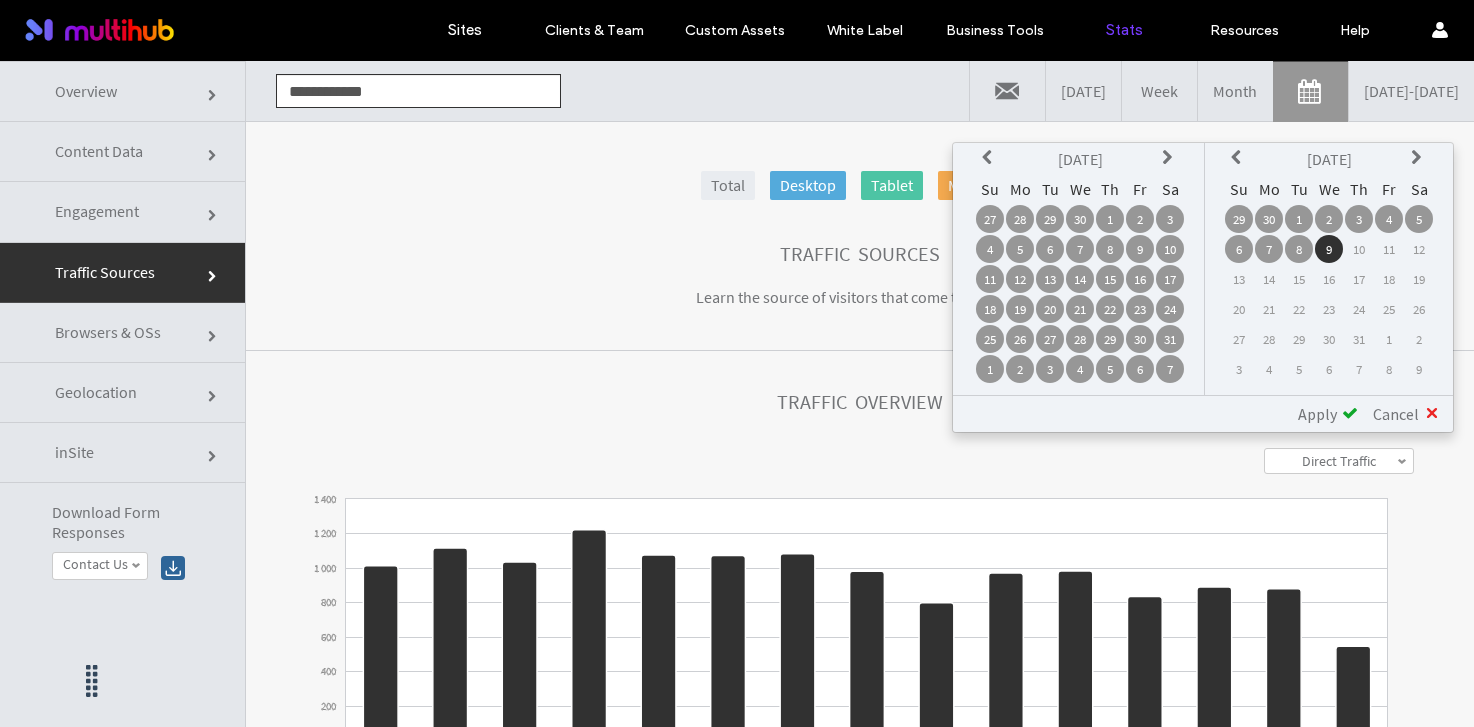 click at bounding box center (1170, 158) 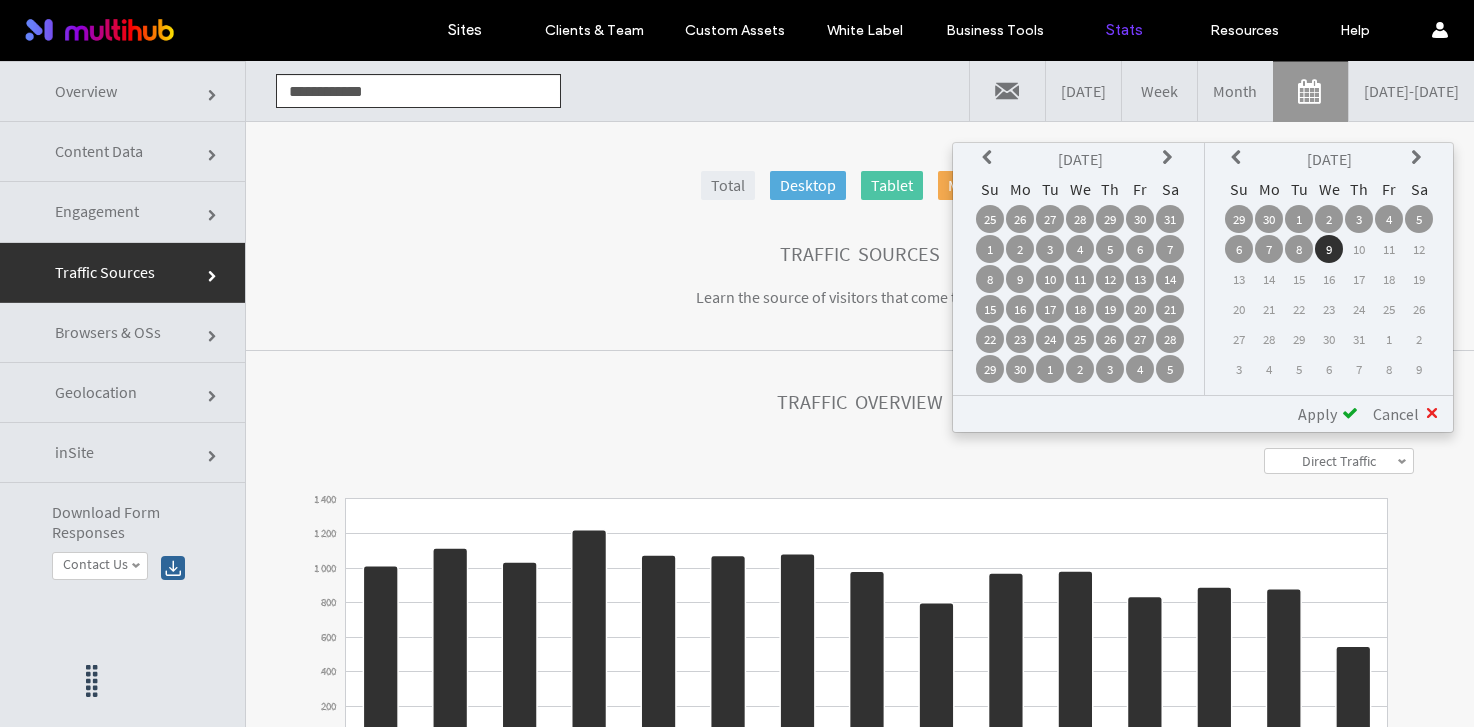 click on "1" at bounding box center [990, 249] 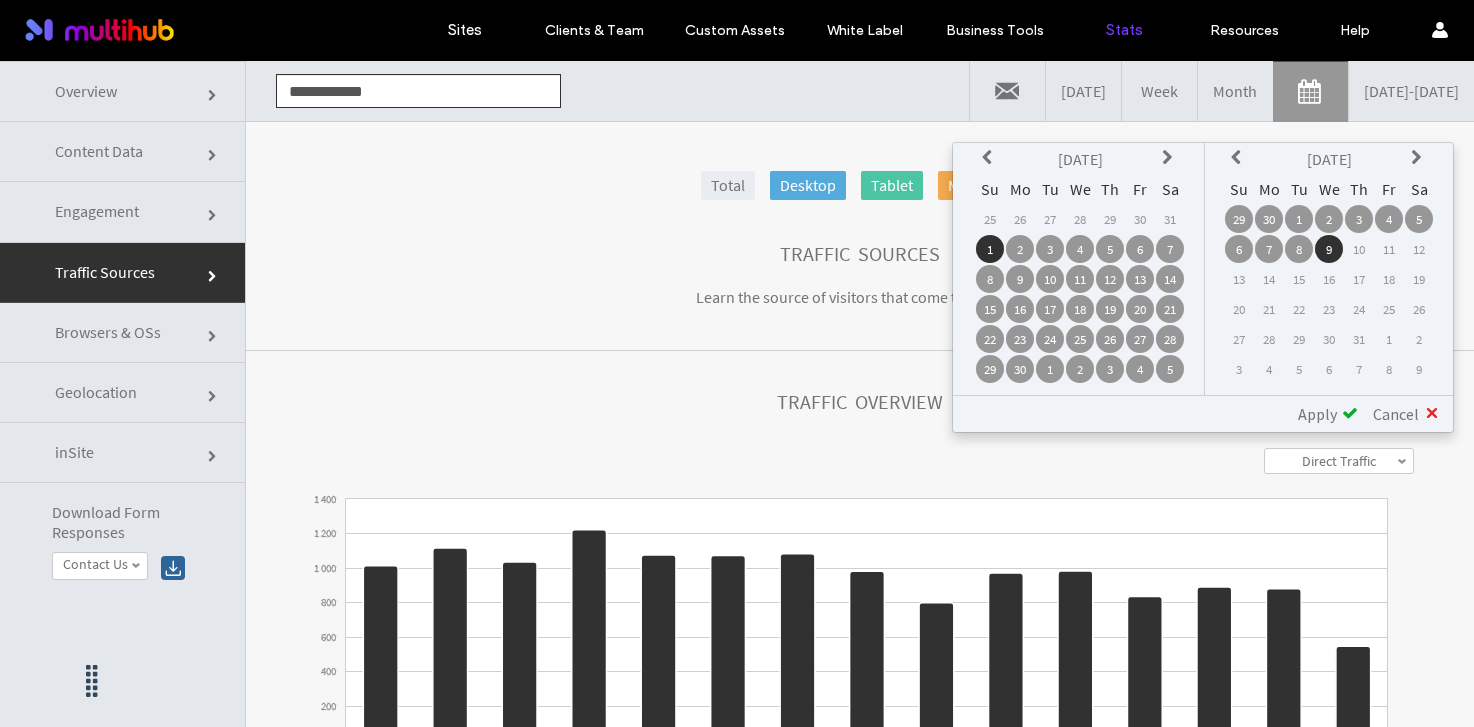 click at bounding box center (1239, 159) 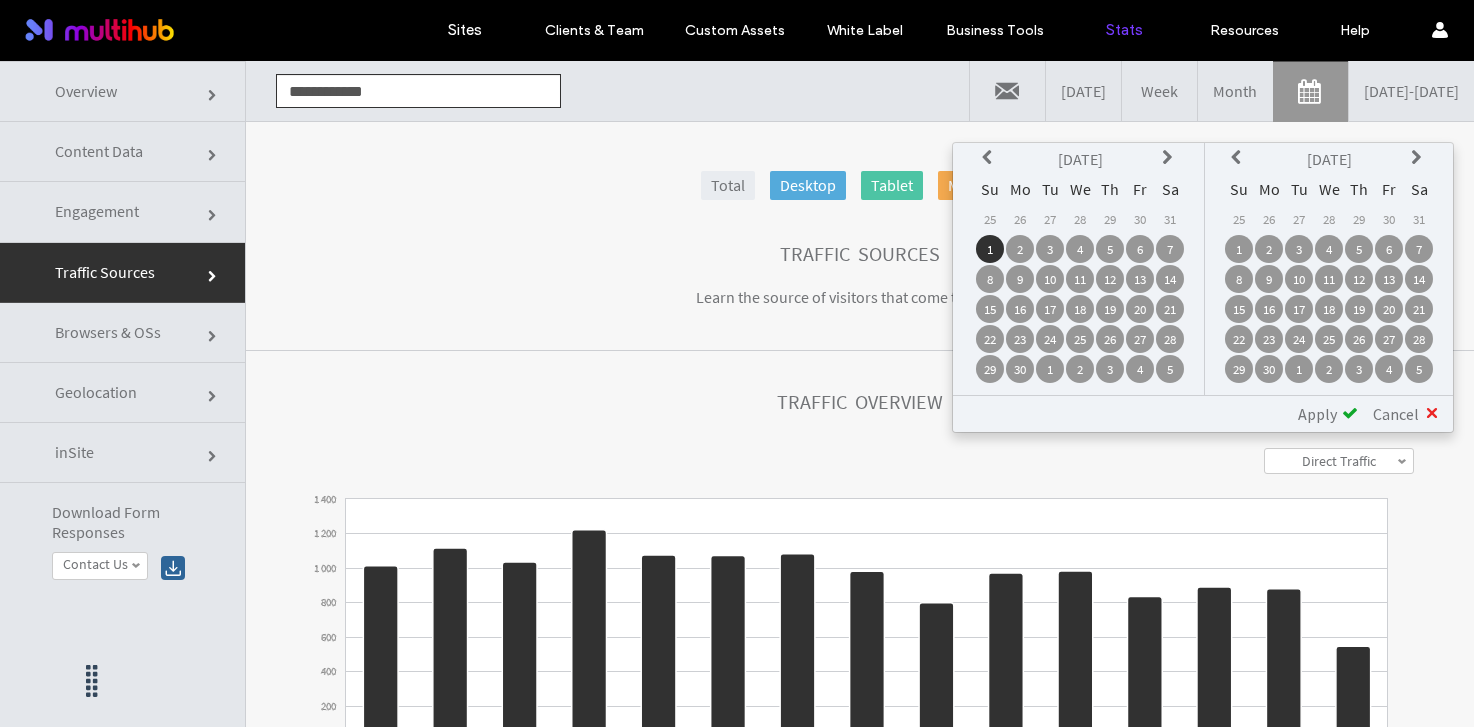 click on "30" at bounding box center (1269, 369) 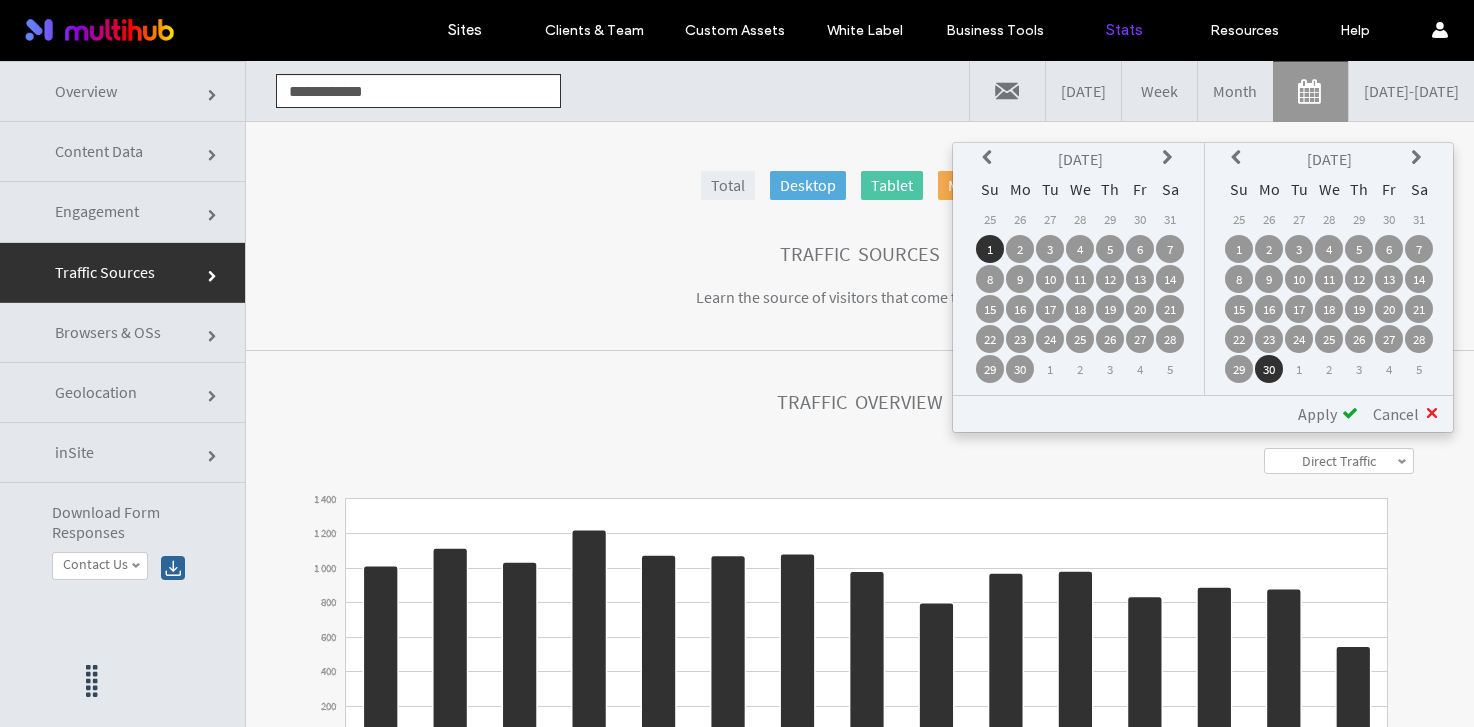 click on "Apply" at bounding box center [1317, 414] 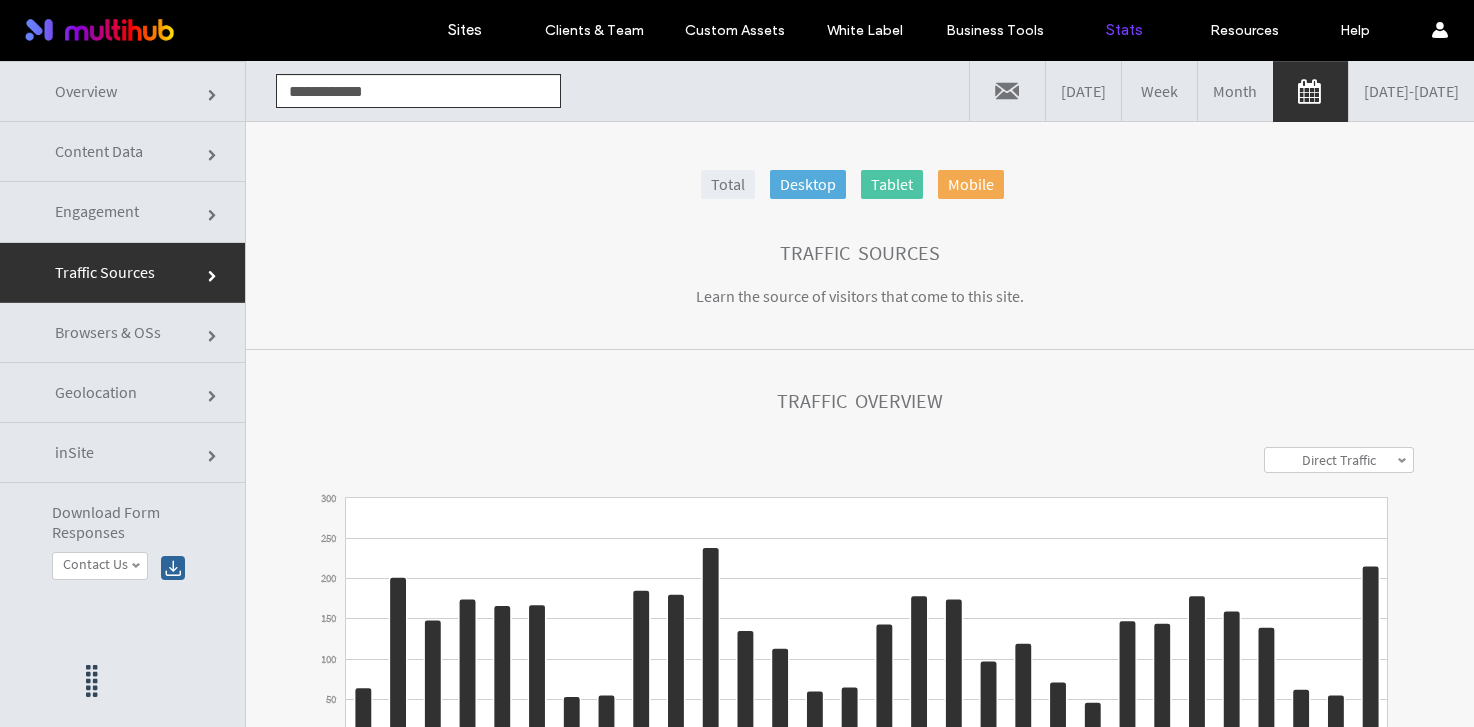 scroll, scrollTop: 0, scrollLeft: 0, axis: both 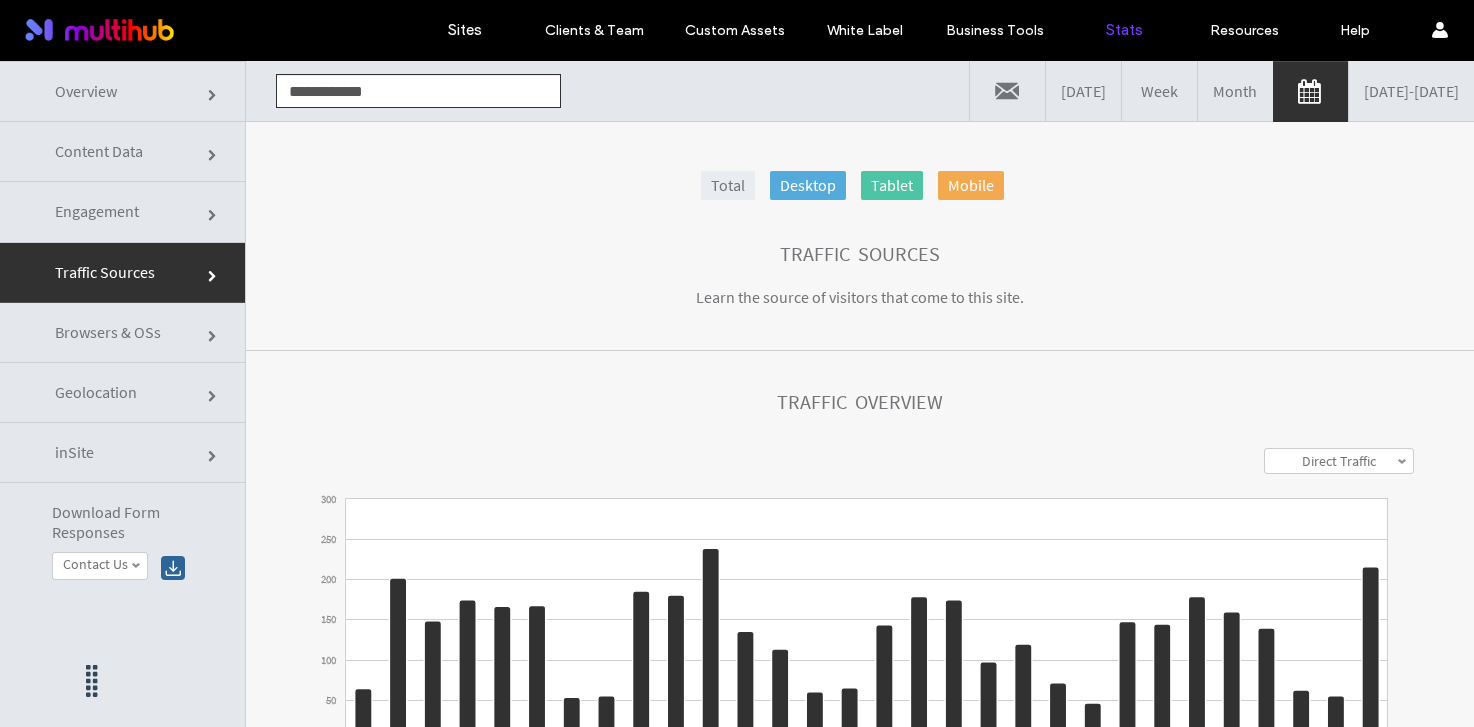 click on "Overview" 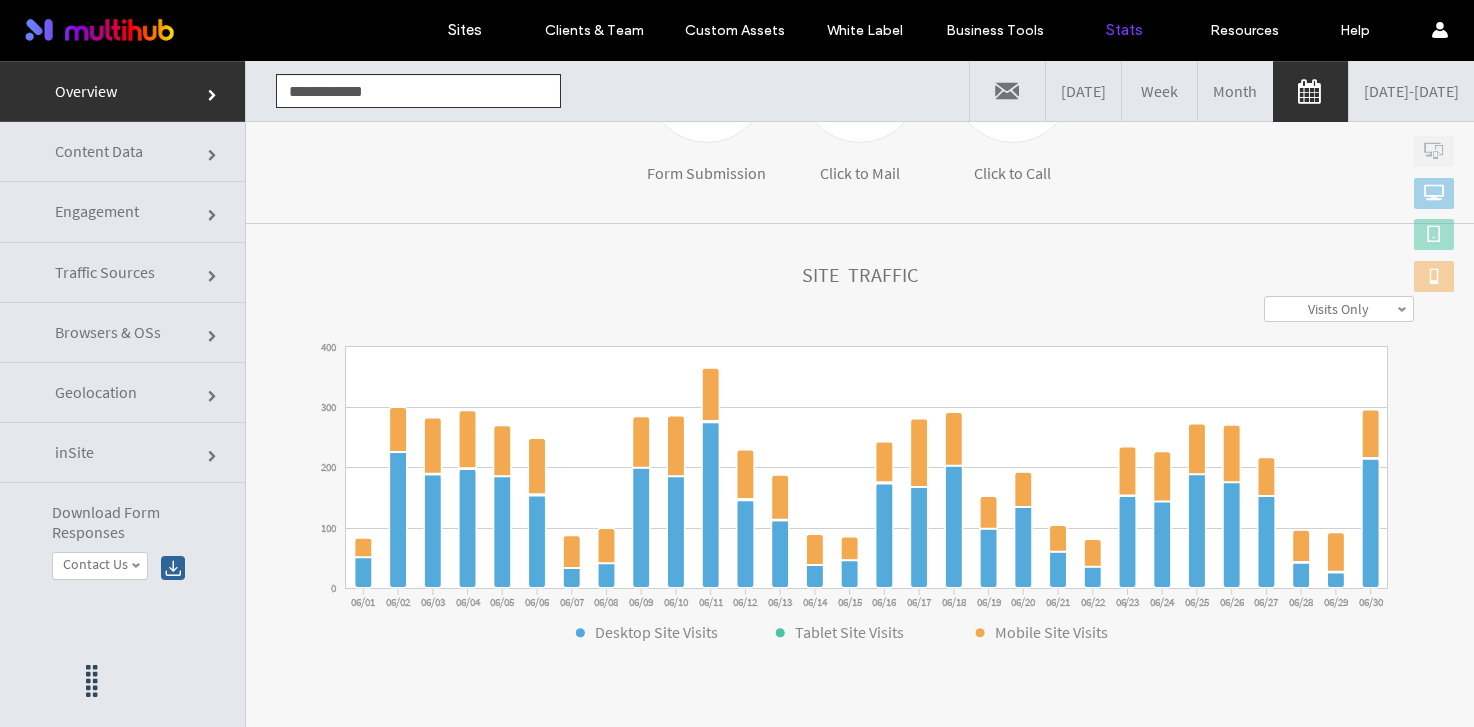 scroll, scrollTop: 323, scrollLeft: 0, axis: vertical 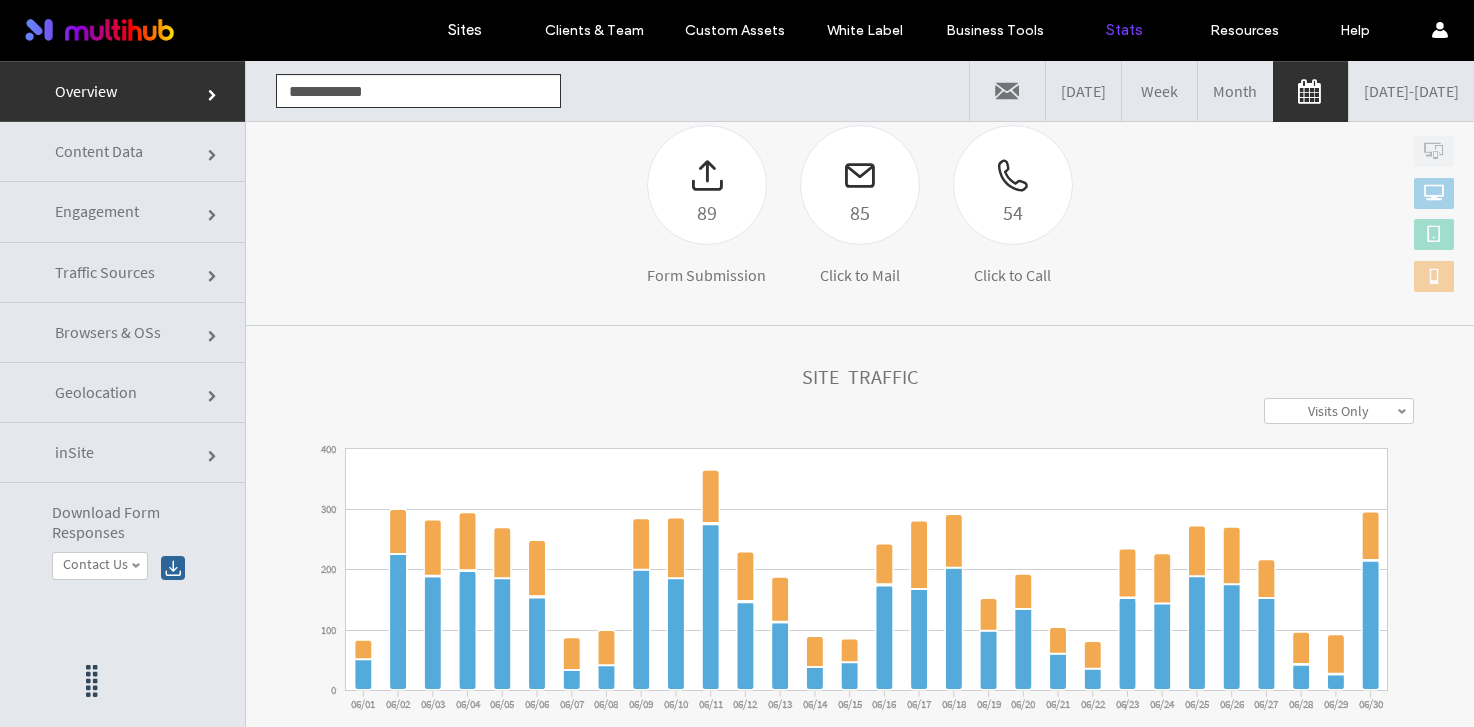 click on "Visits Only" at bounding box center [1338, 411] 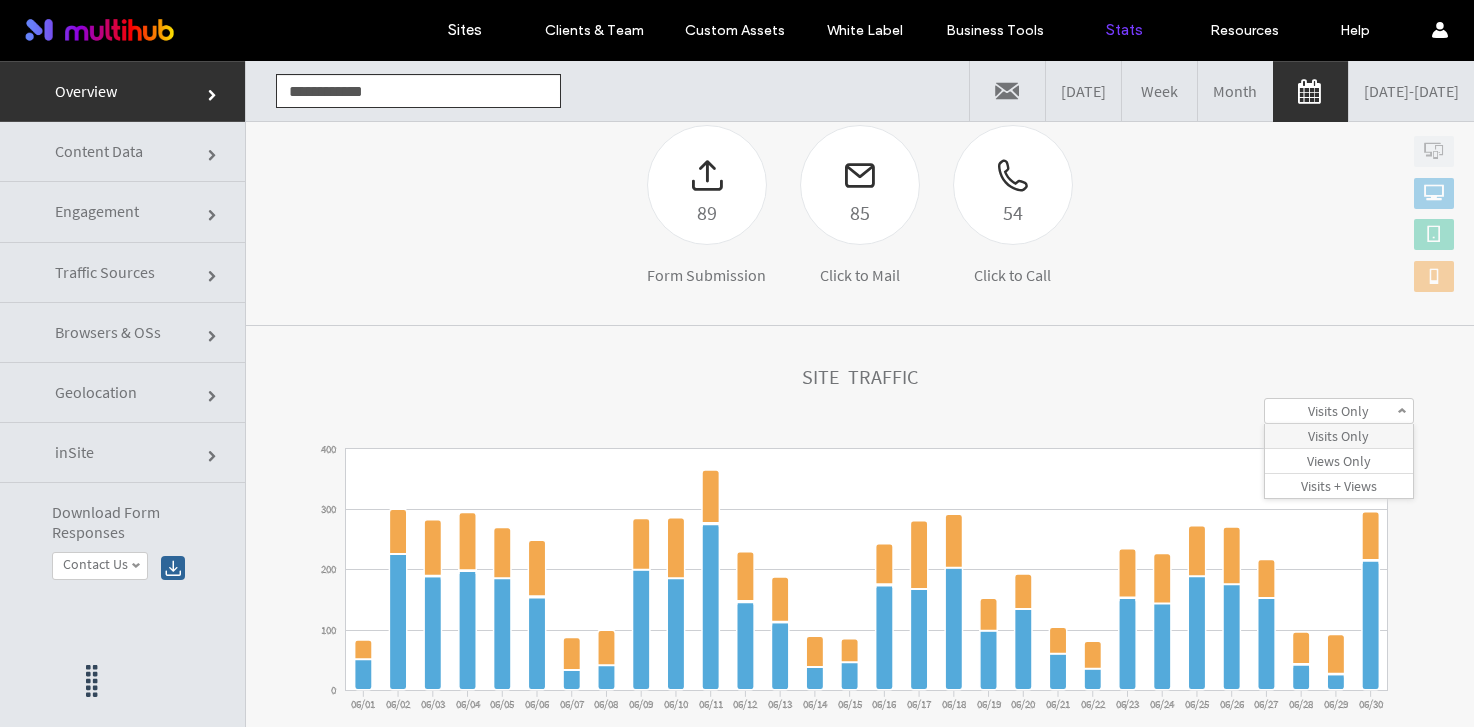 click on "**********" 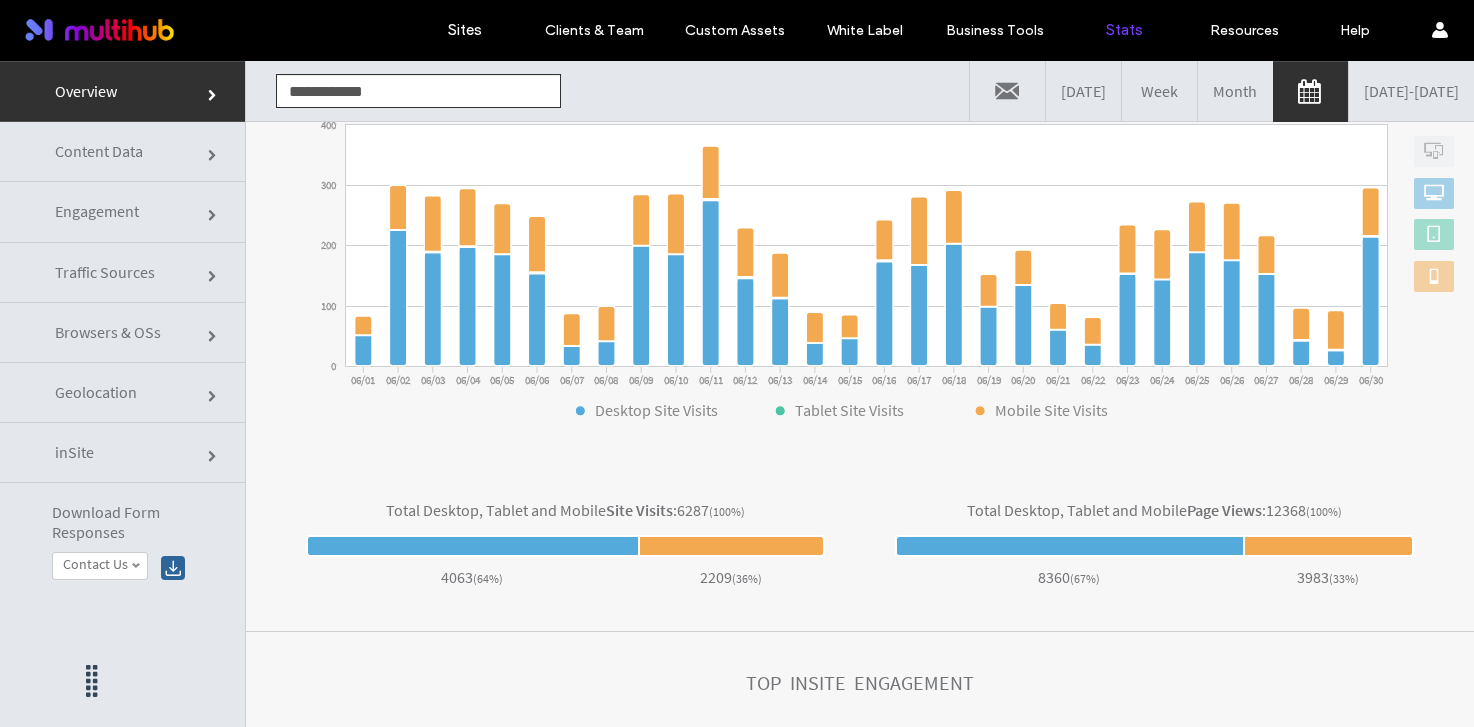 scroll, scrollTop: 649, scrollLeft: 0, axis: vertical 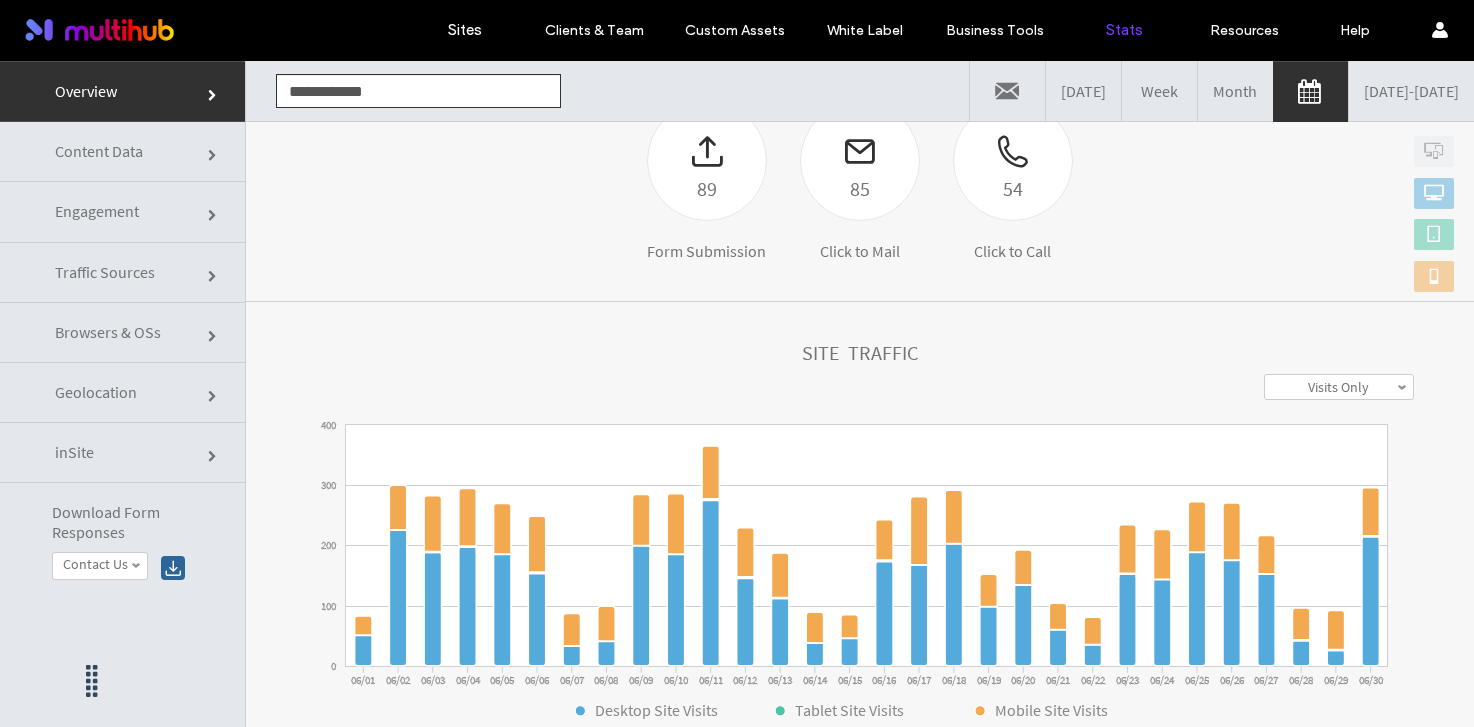 click on "Content Data" 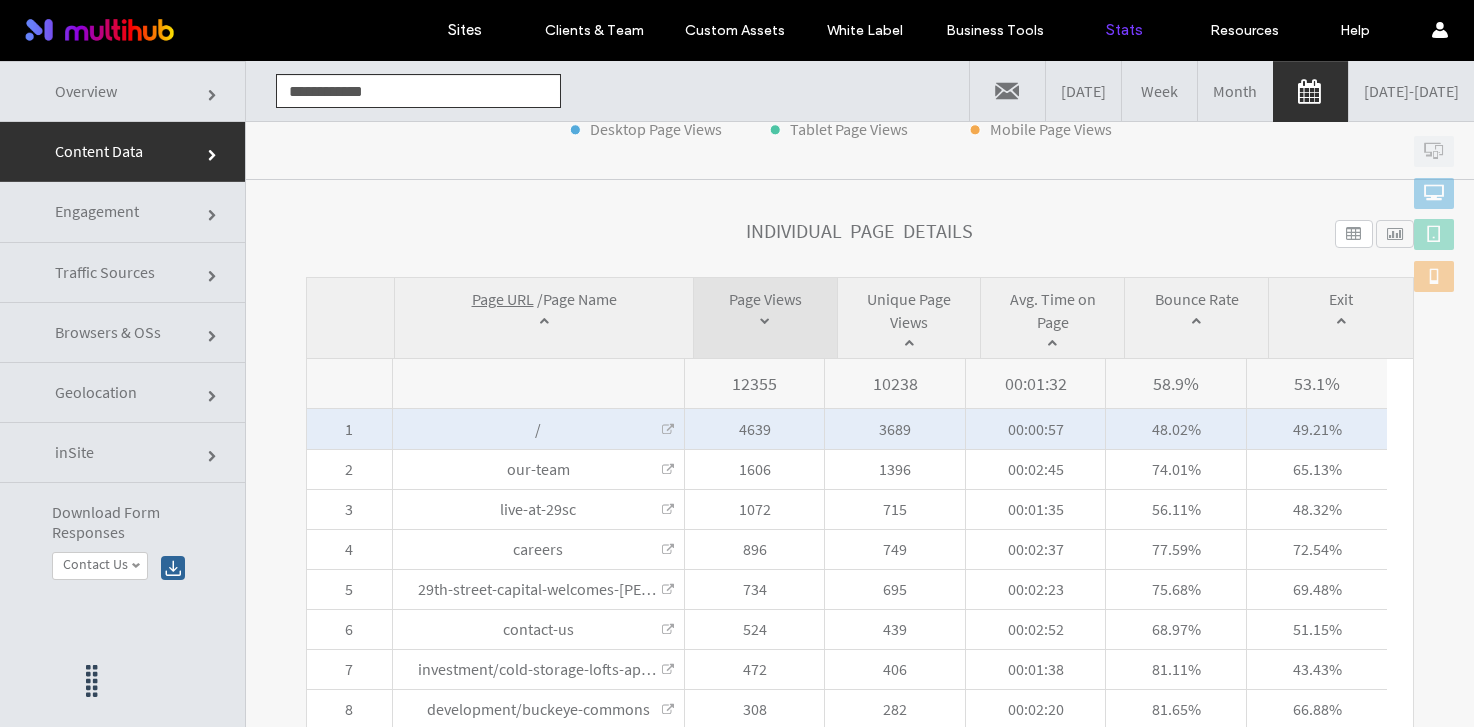 scroll, scrollTop: 626, scrollLeft: 0, axis: vertical 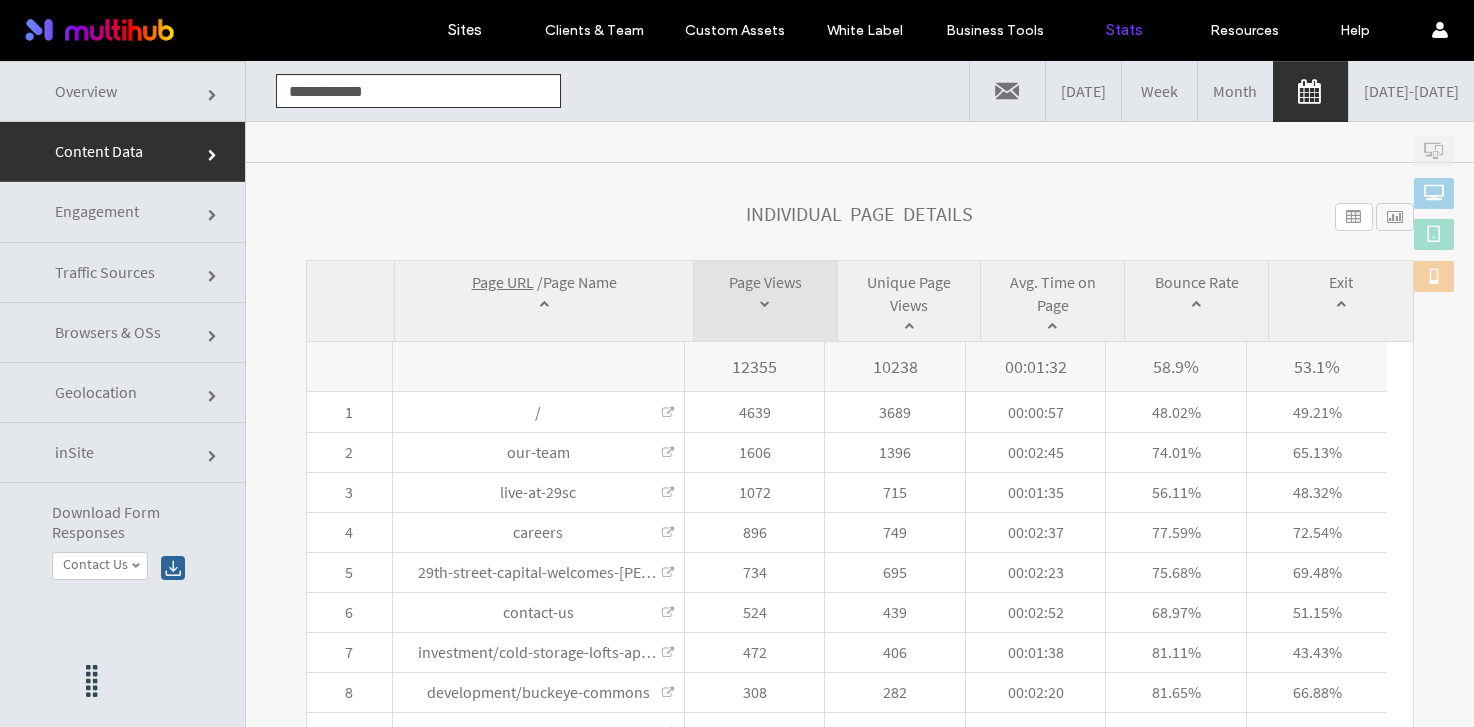 click on "**********" 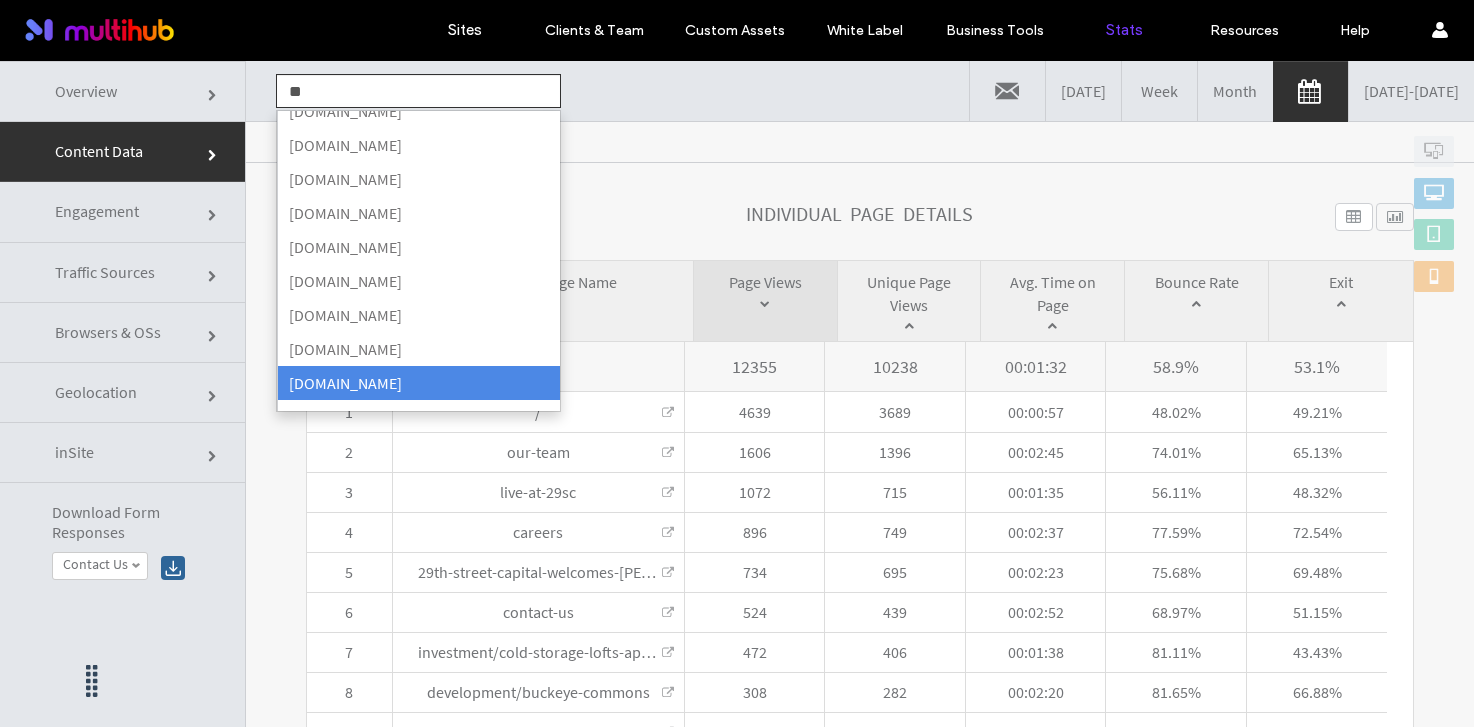 scroll, scrollTop: 0, scrollLeft: 0, axis: both 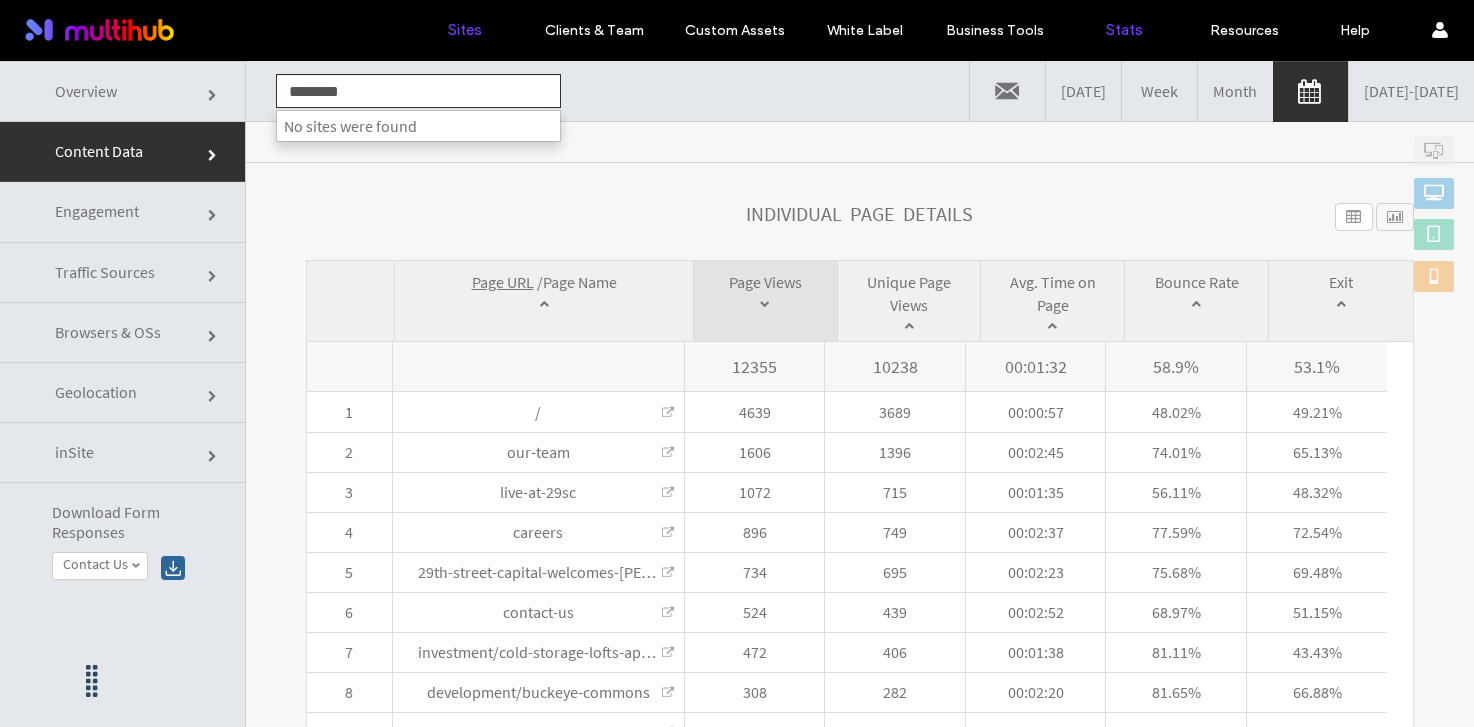 type on "********" 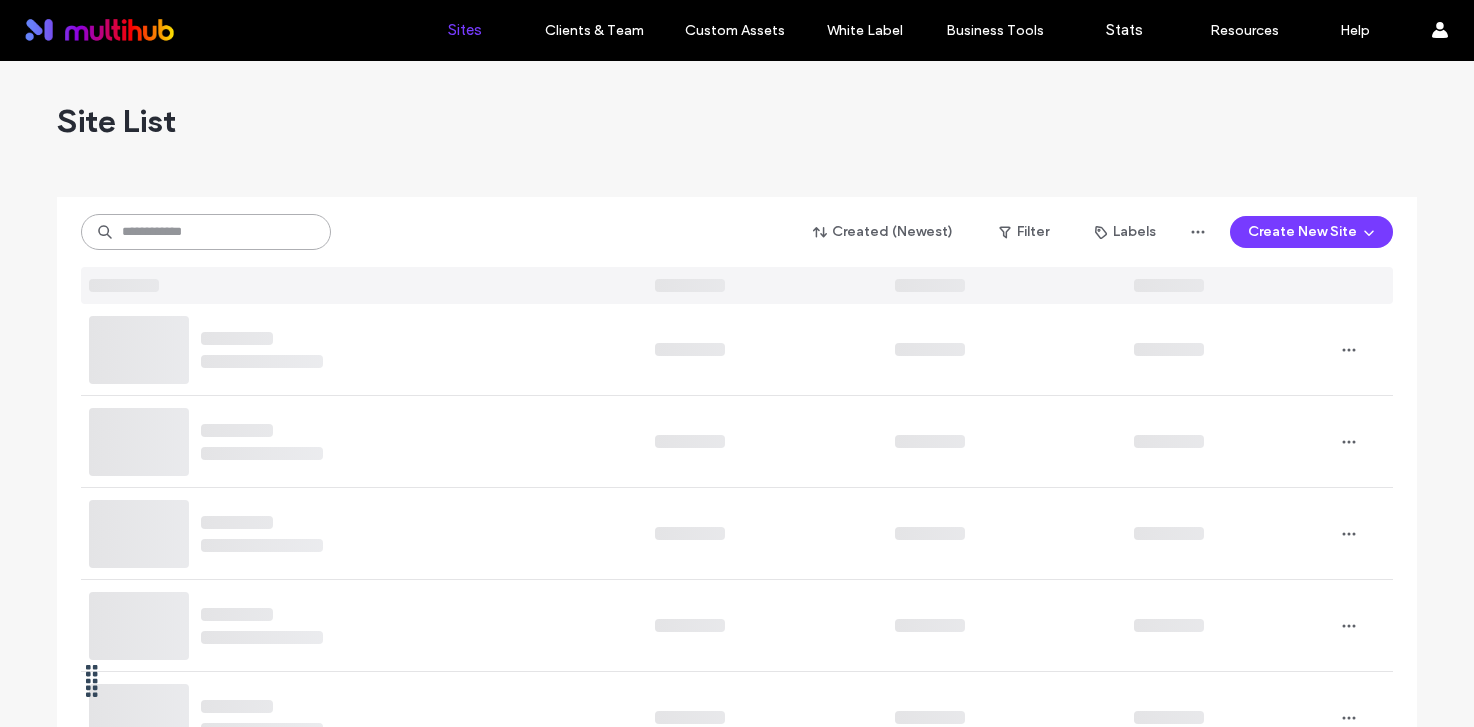 click at bounding box center [206, 232] 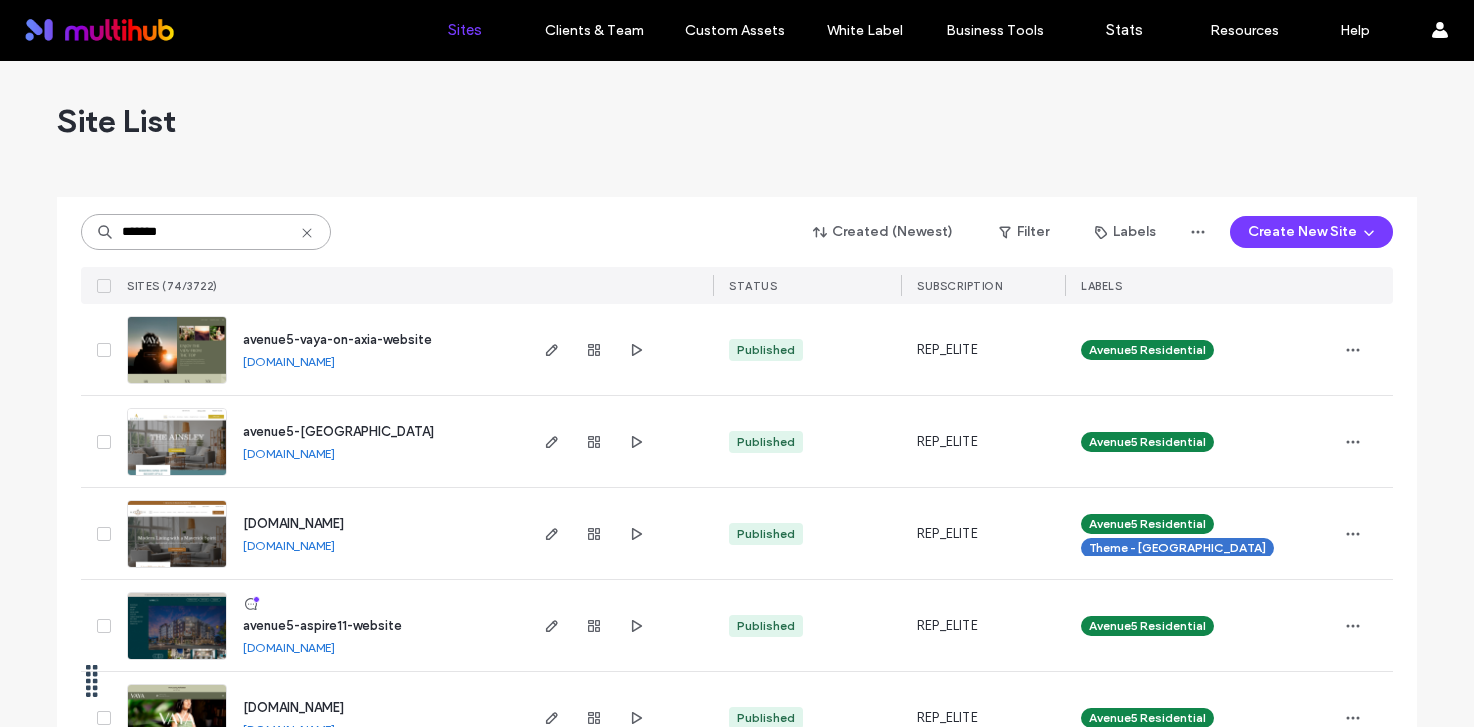 click on "*******" at bounding box center [206, 232] 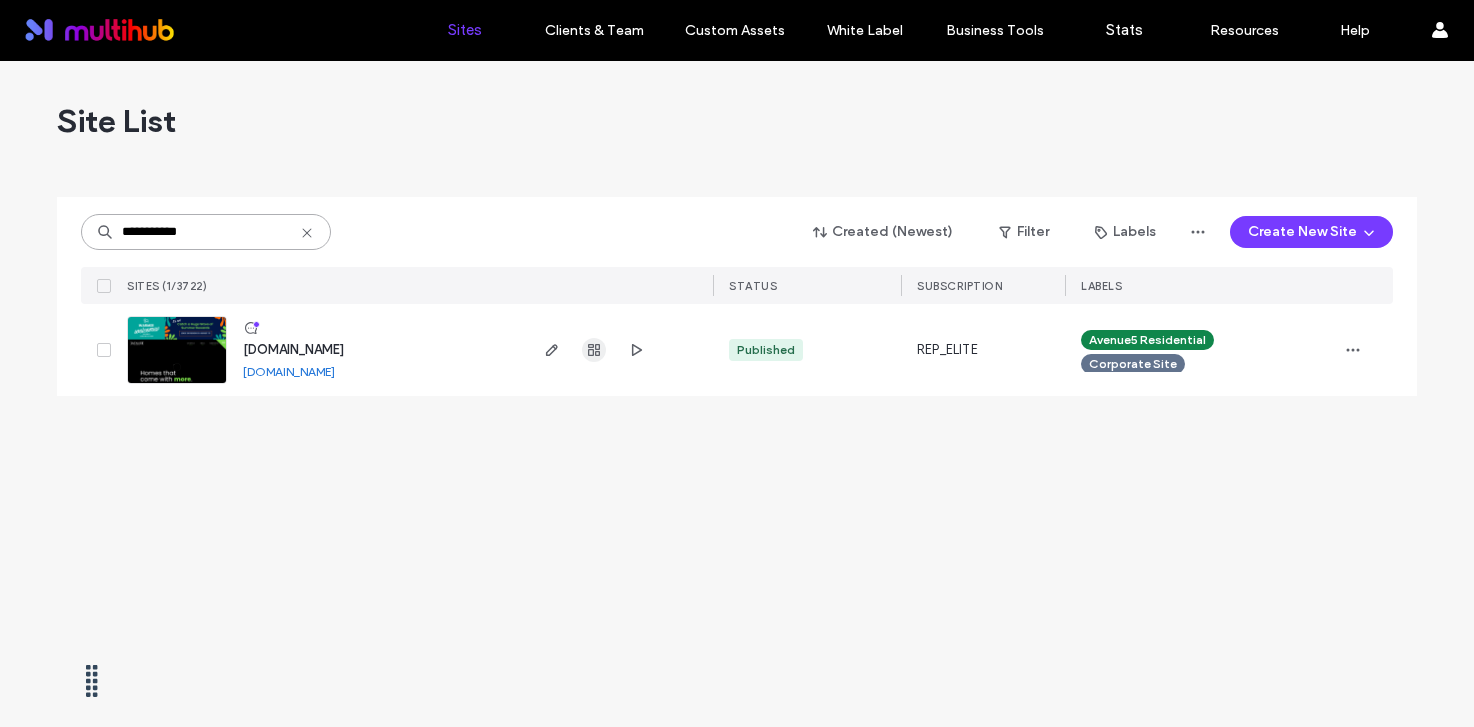 type on "**********" 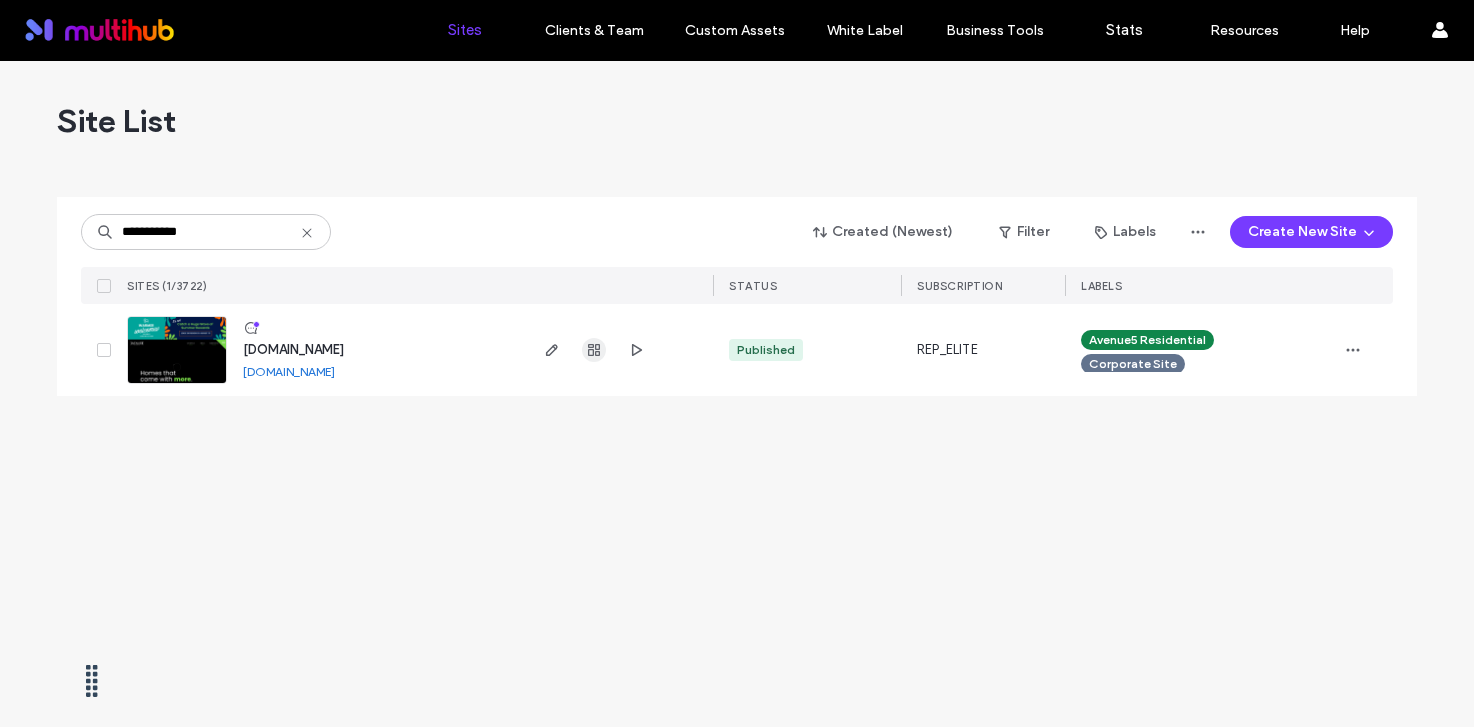 click 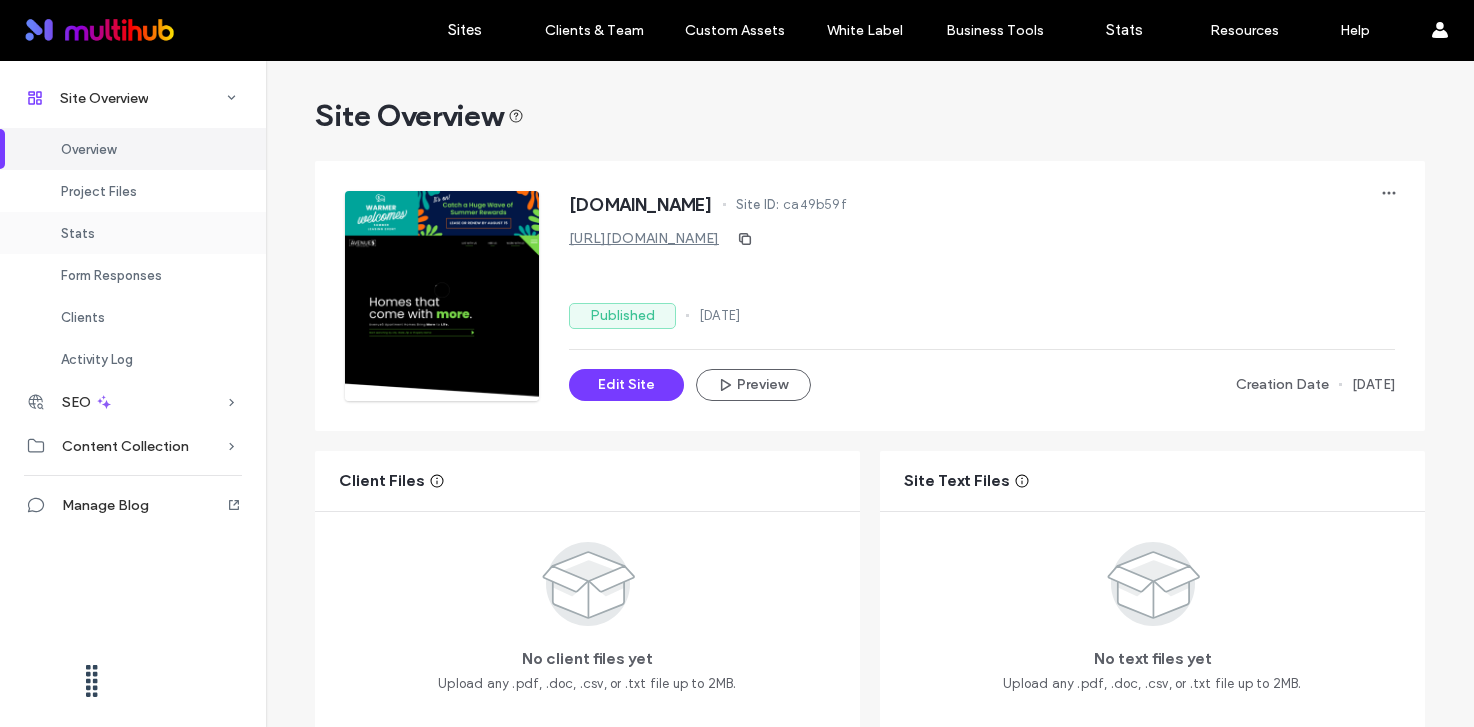 click on "Stats" at bounding box center (133, 233) 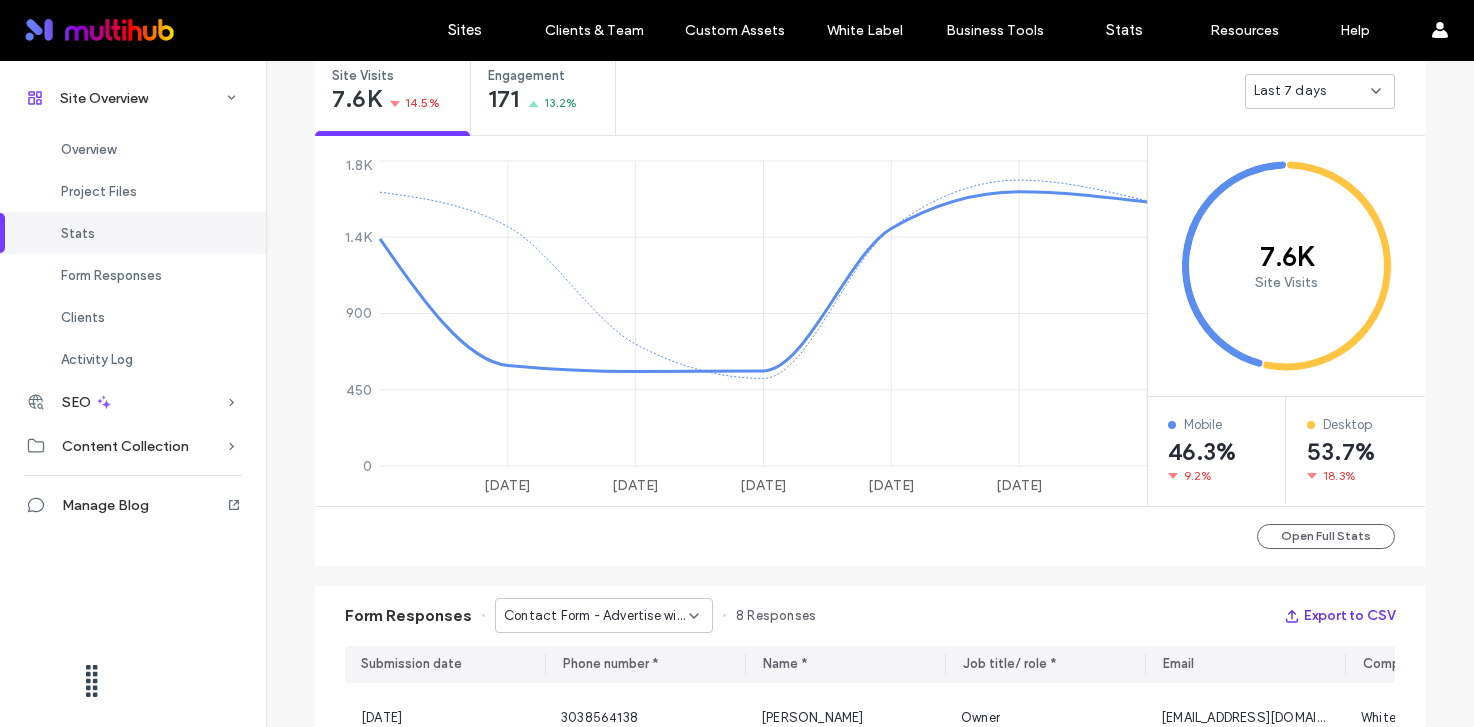 scroll, scrollTop: 766, scrollLeft: 0, axis: vertical 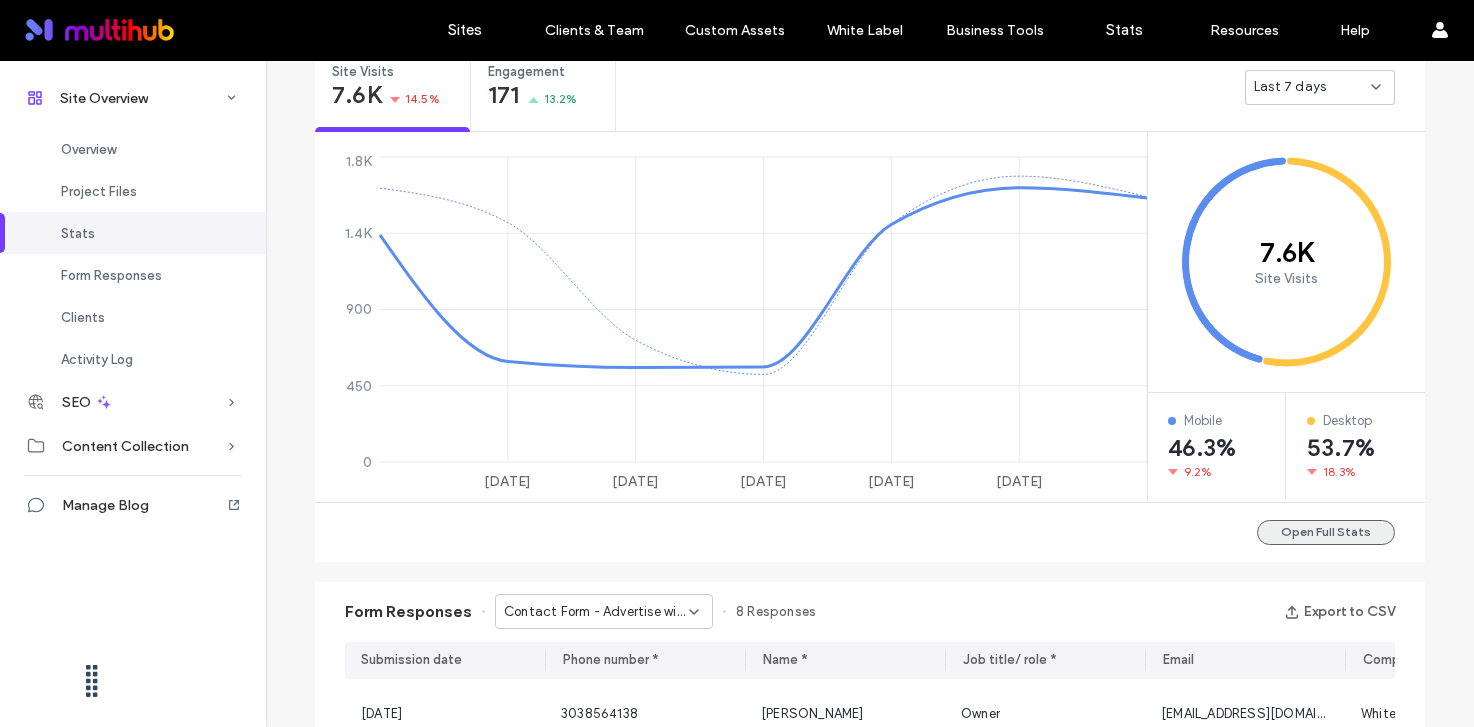 click on "Open Full Stats" at bounding box center (1326, 532) 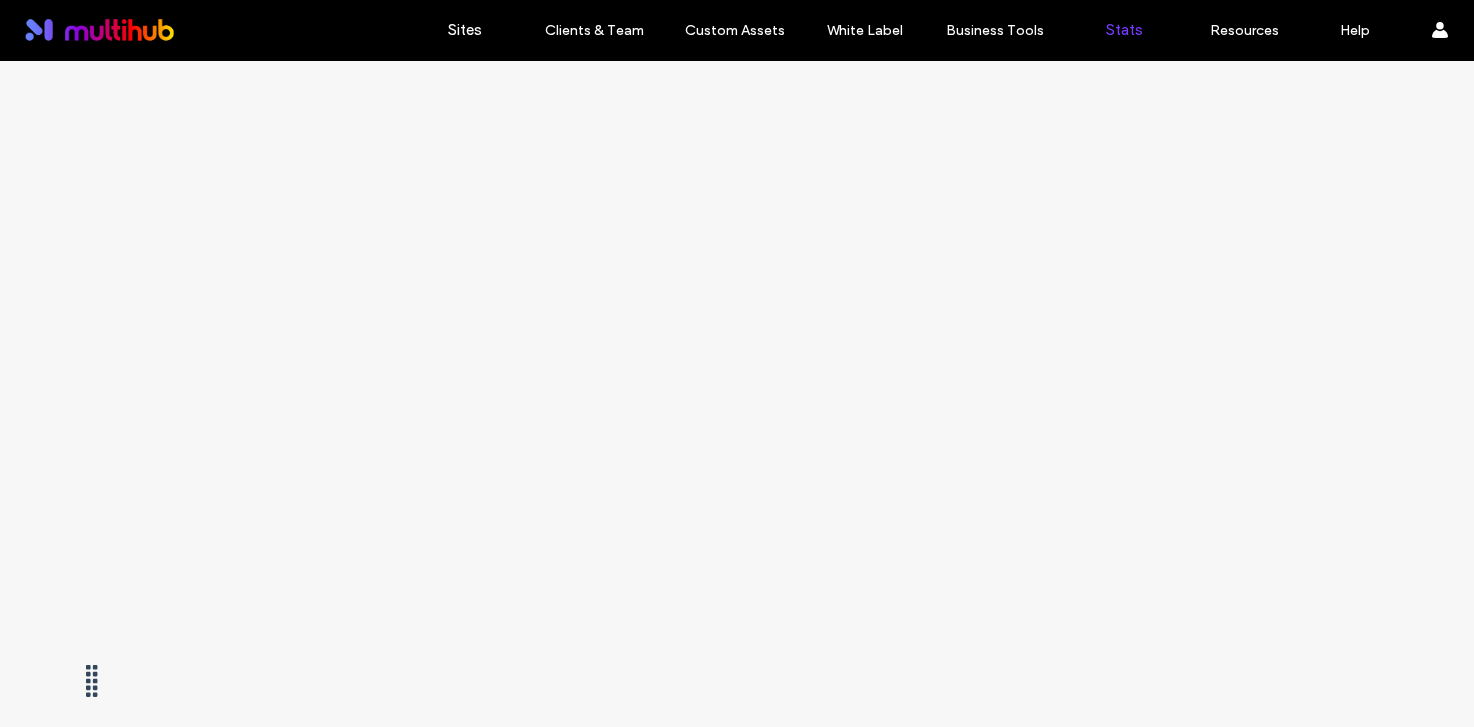scroll, scrollTop: 0, scrollLeft: 0, axis: both 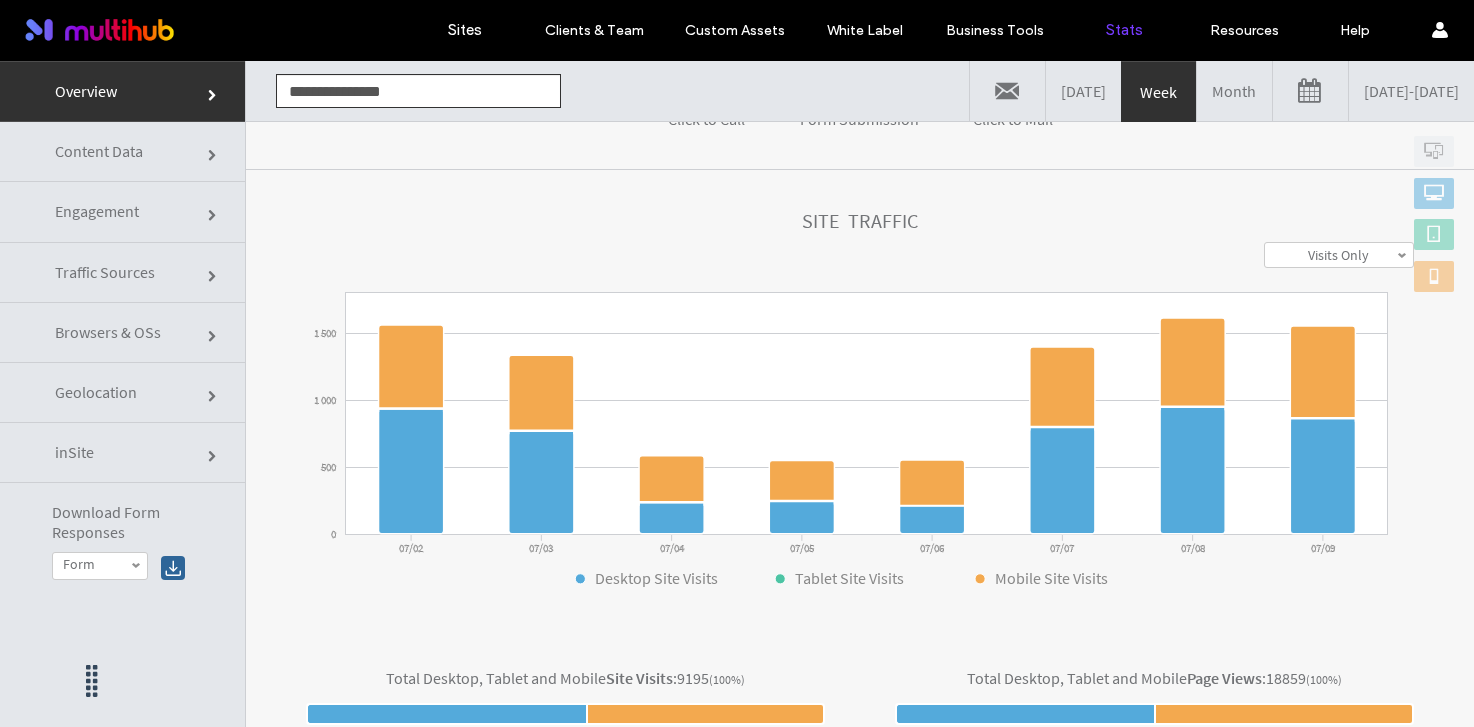 click on "07/02/2025 - 07/09/2025" at bounding box center (1411, 91) 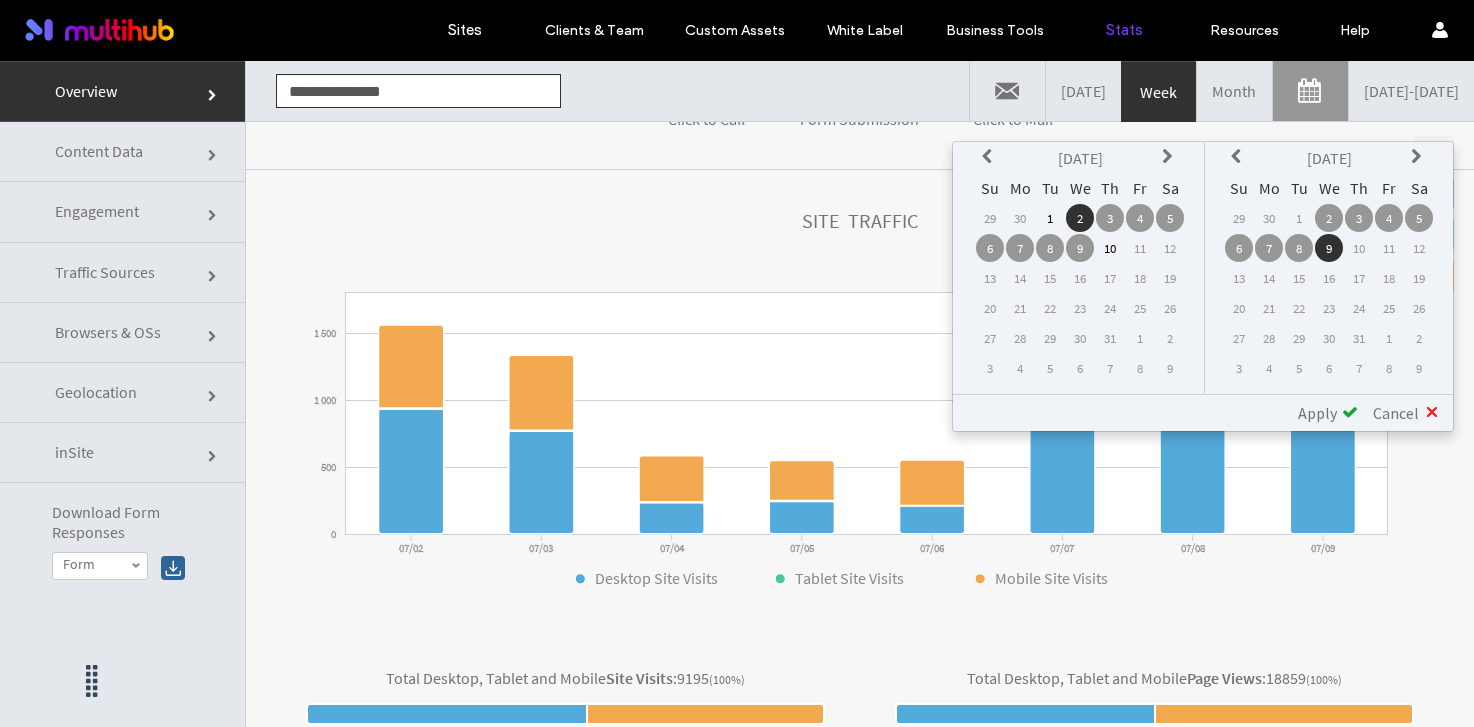 click at bounding box center (990, 157) 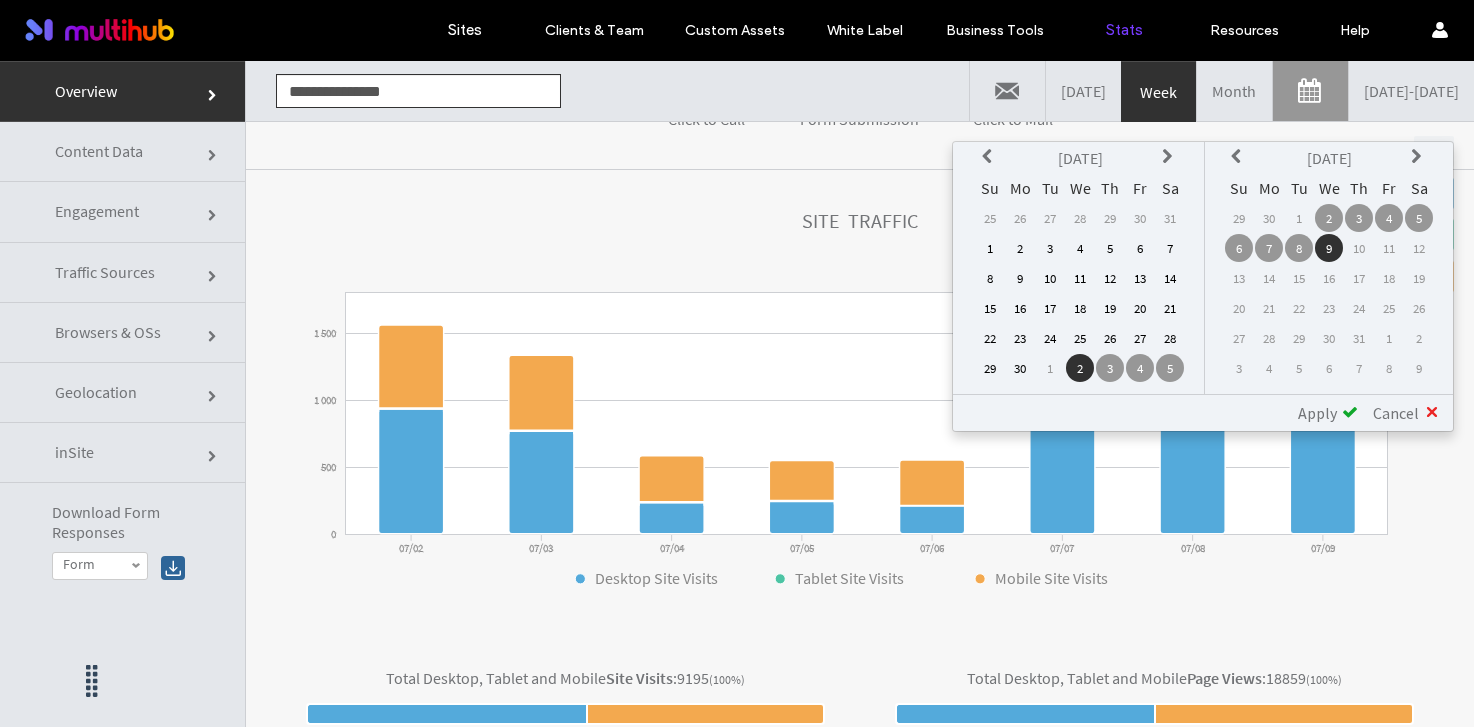 click on "1" at bounding box center [990, 248] 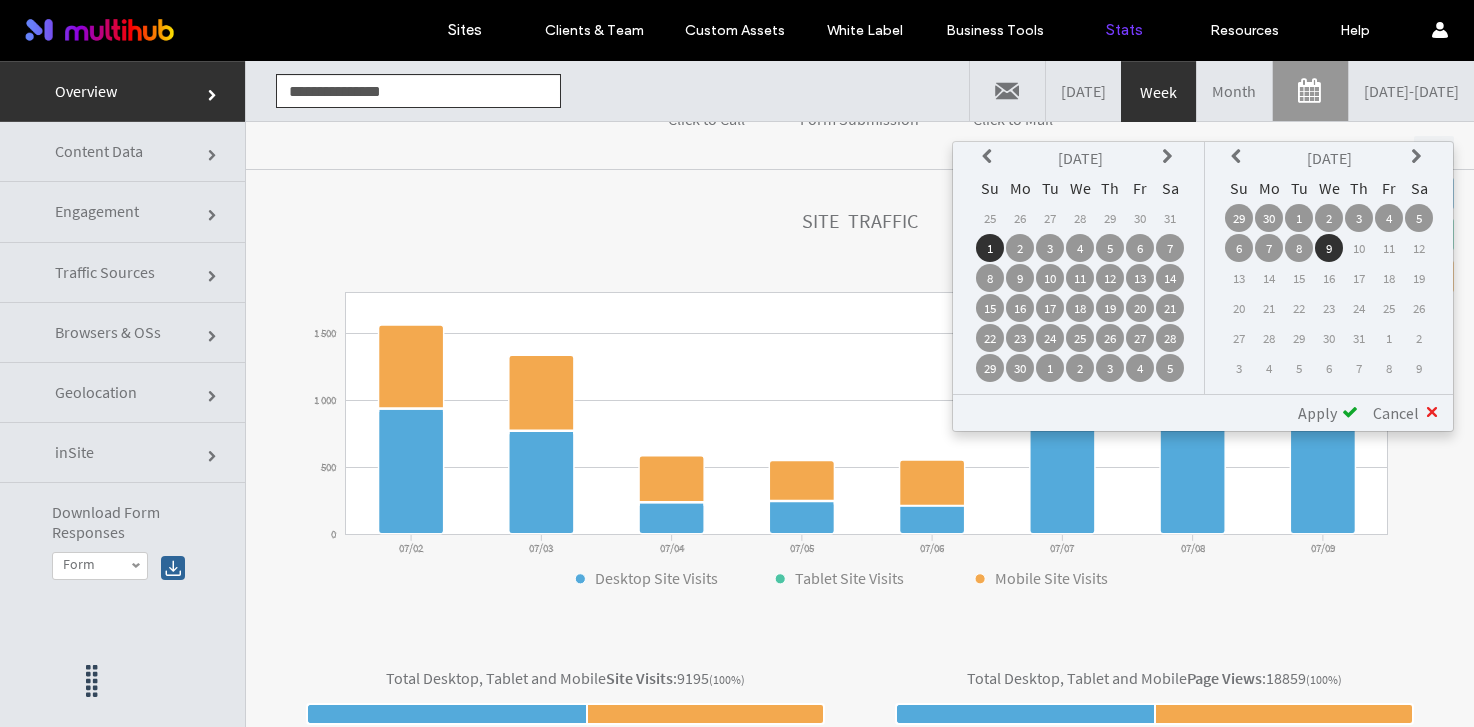 click on "Apply" at bounding box center [1317, 413] 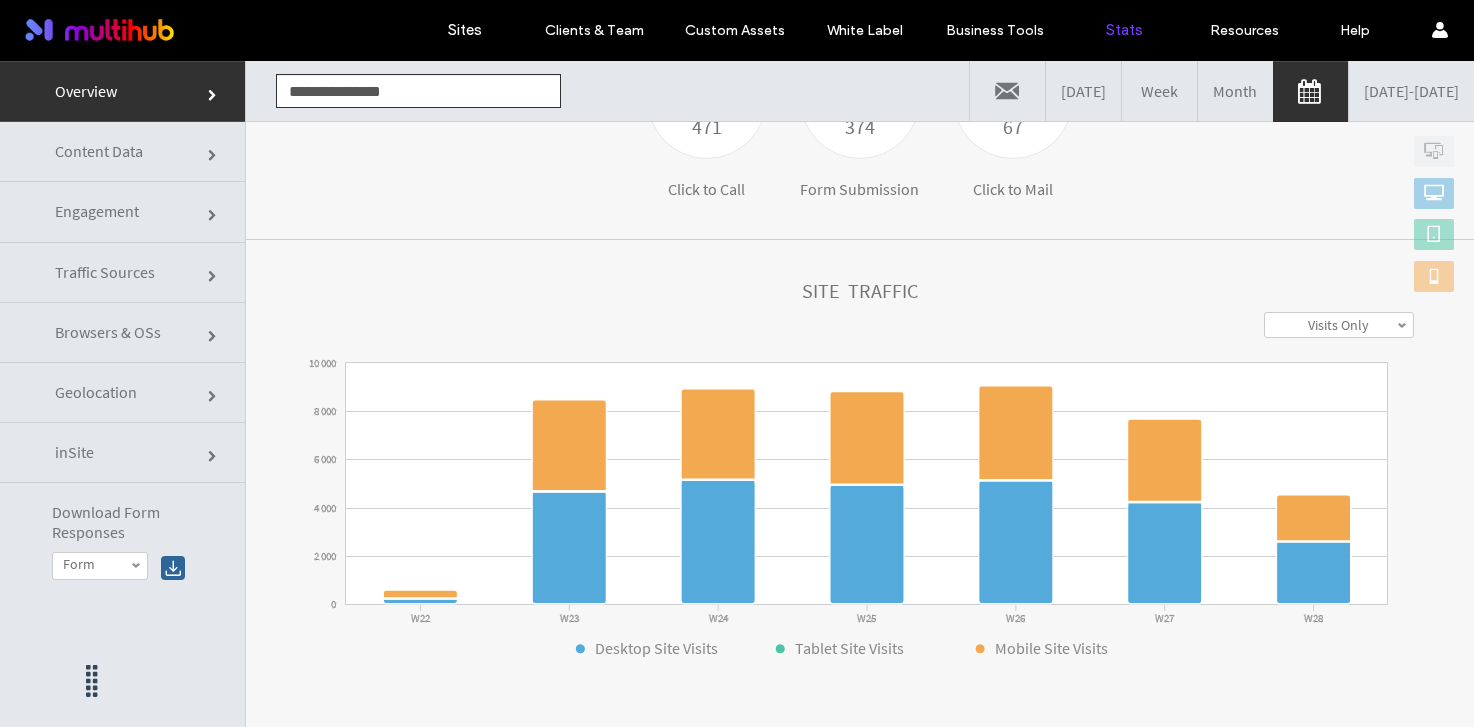 scroll, scrollTop: 410, scrollLeft: 0, axis: vertical 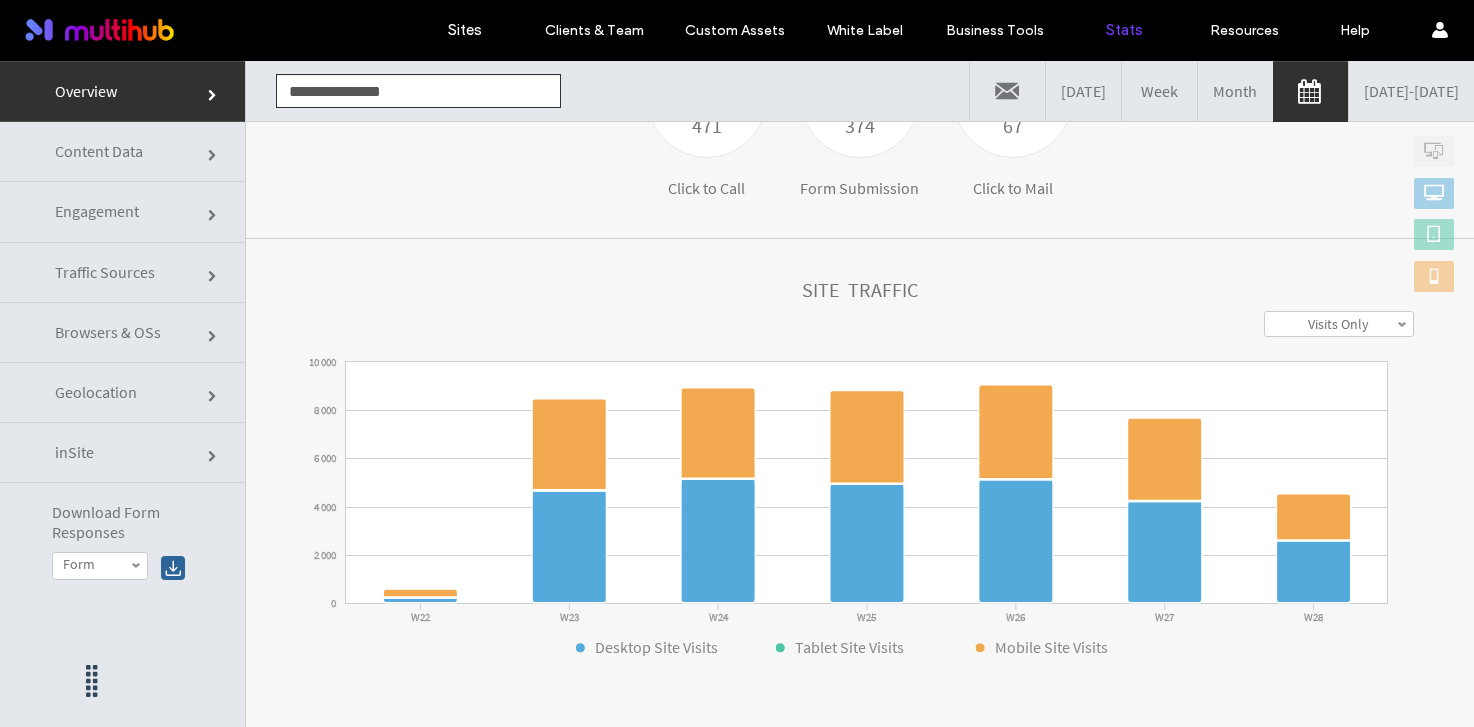 click on "Visits Only" at bounding box center [1338, 324] 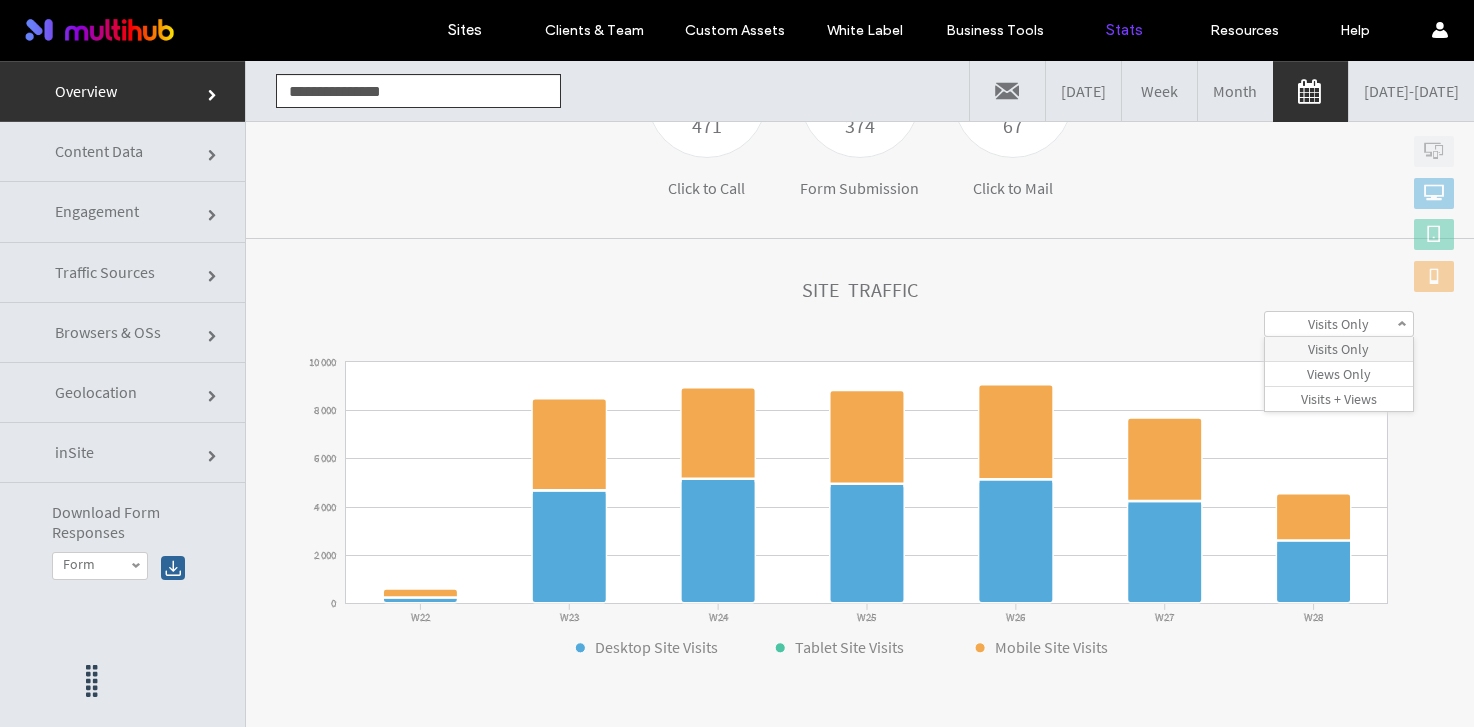 click on "**********" 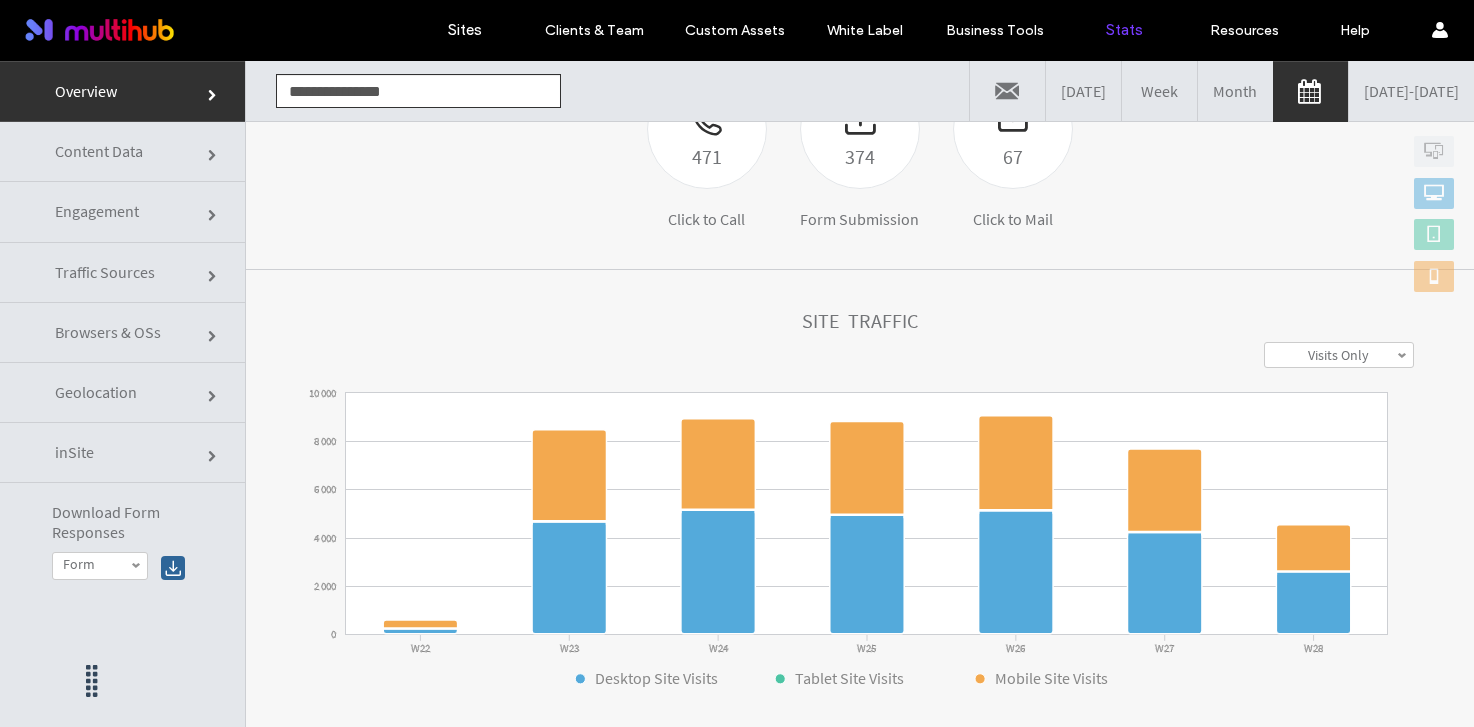 scroll, scrollTop: 377, scrollLeft: 0, axis: vertical 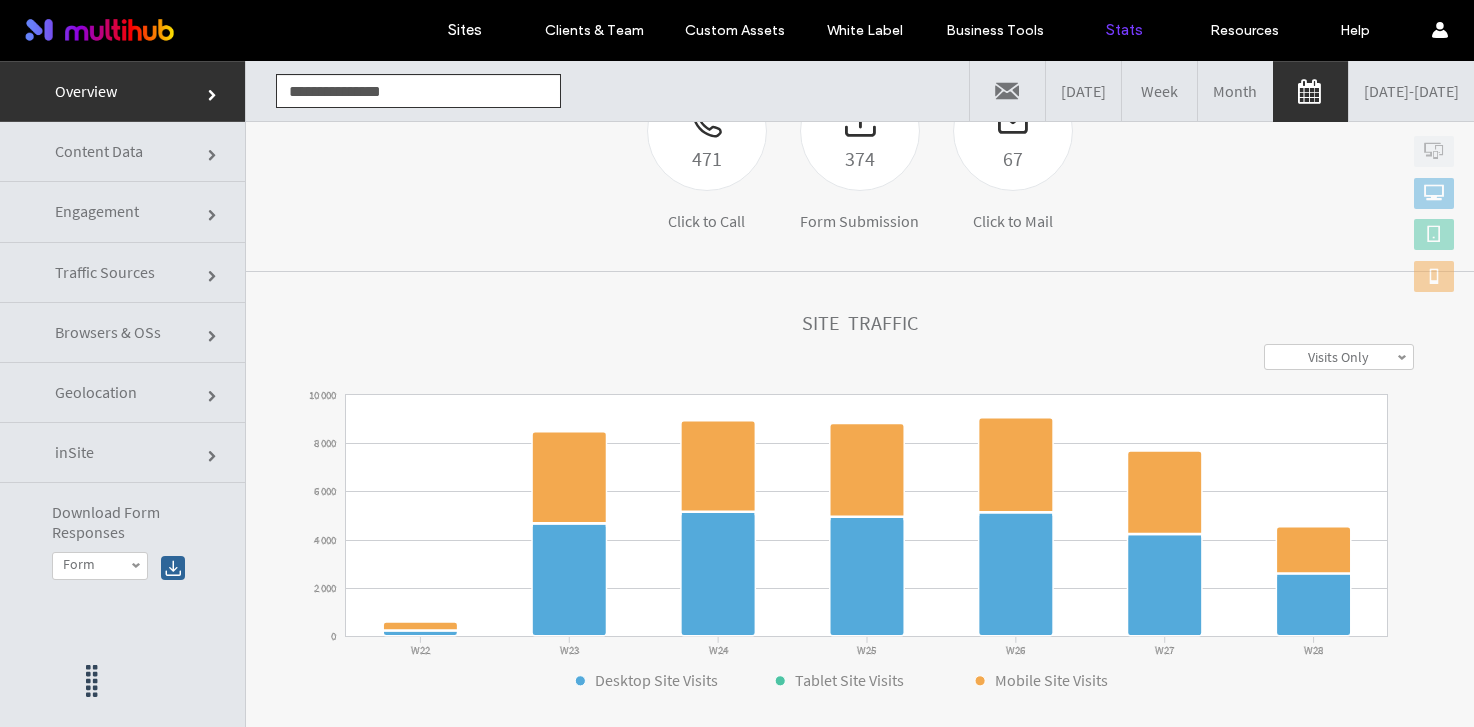 click on "Month" at bounding box center [1235, 91] 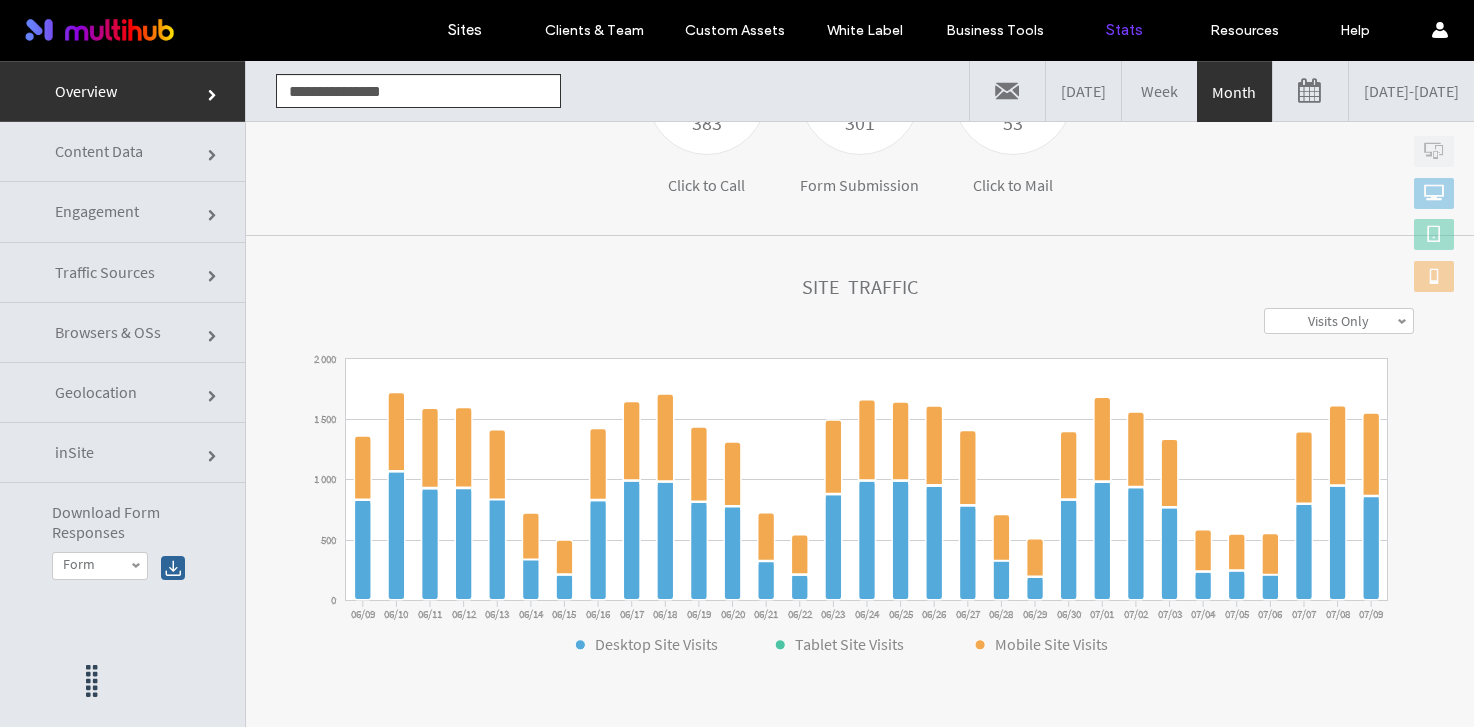 scroll, scrollTop: 440, scrollLeft: 0, axis: vertical 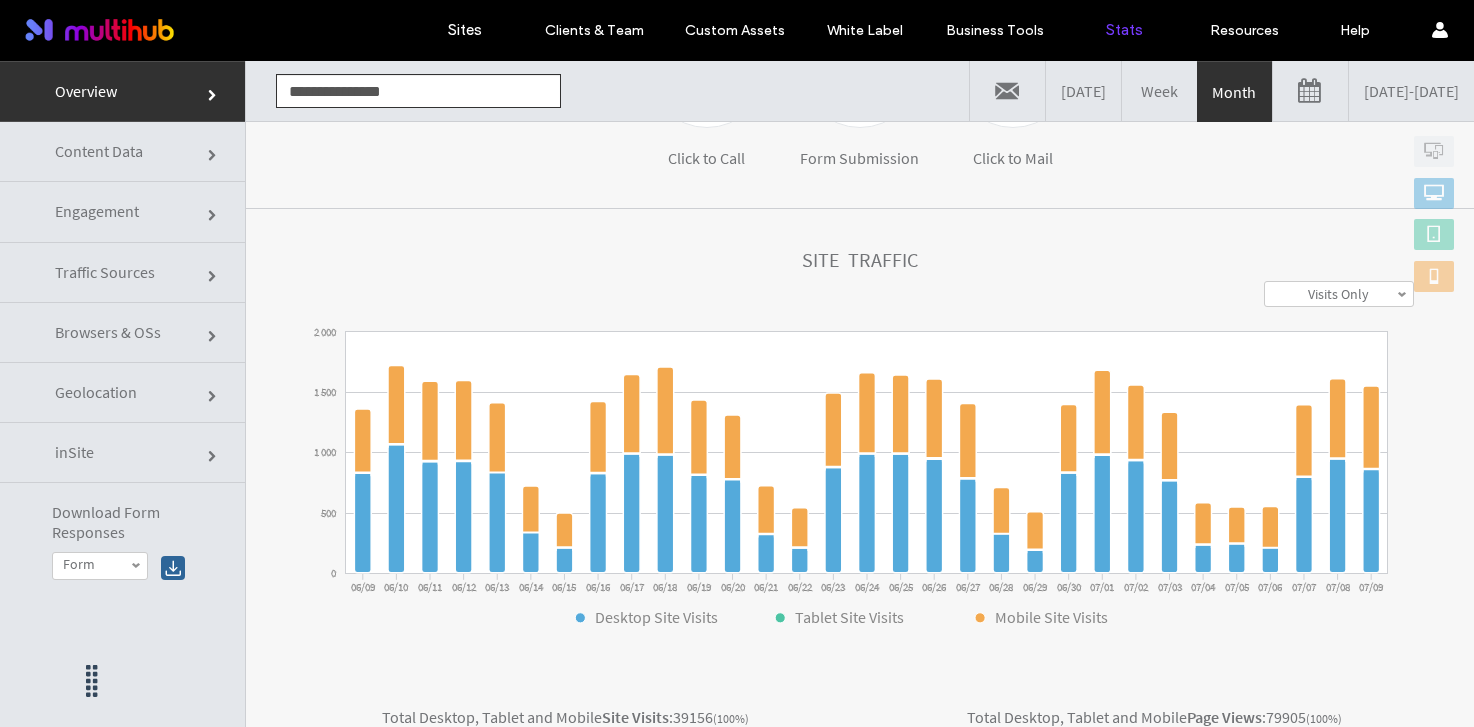 click on "06/09/2025 - 07/09/2025" at bounding box center (1411, 91) 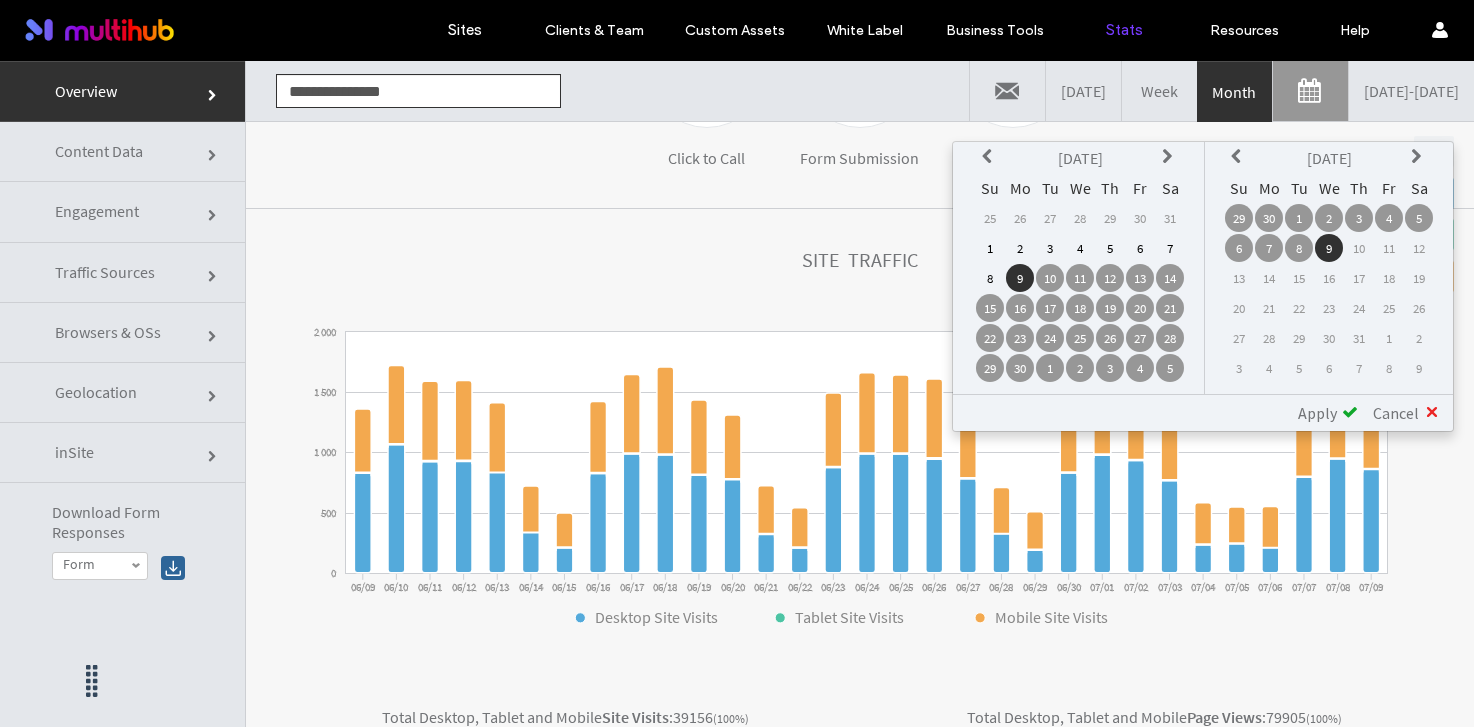 click at bounding box center (990, 157) 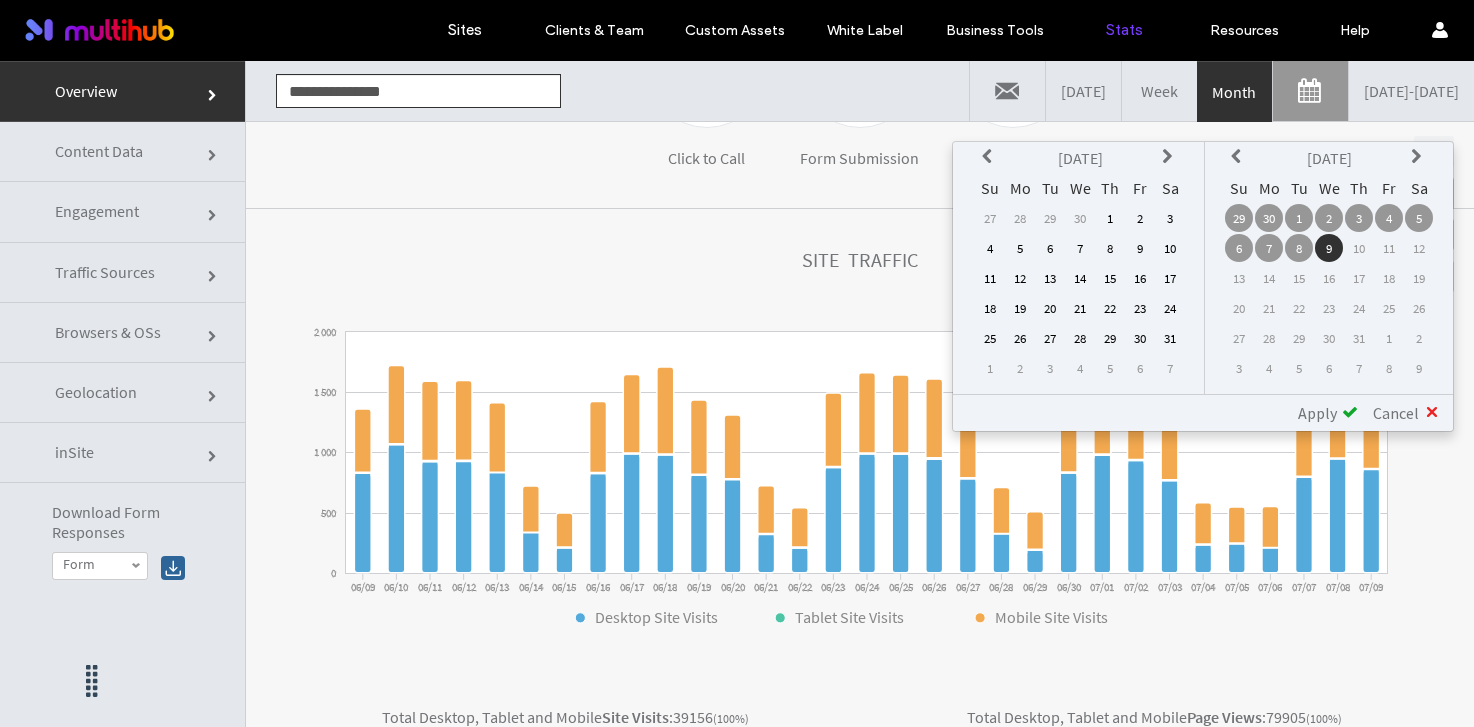 click on "1" at bounding box center (1110, 218) 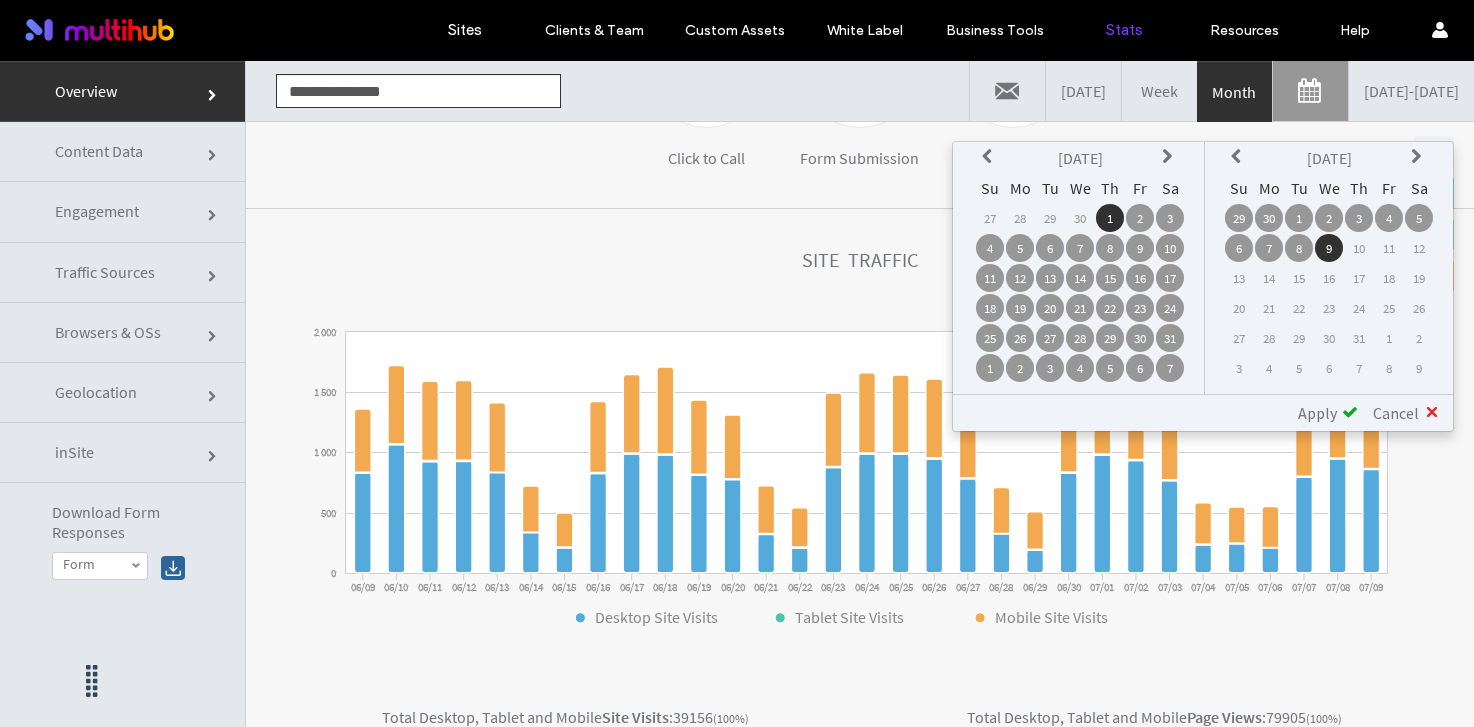 click on "Apply" at bounding box center [1317, 413] 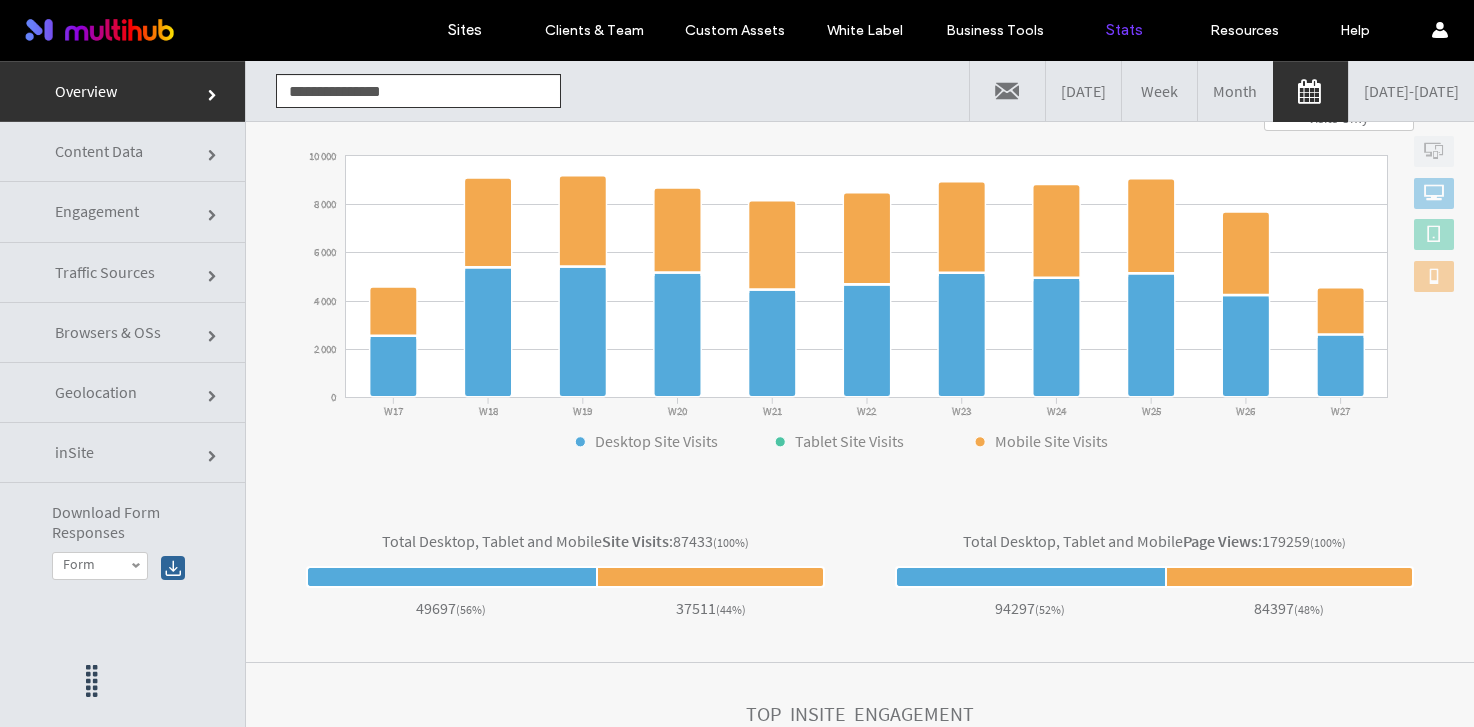 scroll, scrollTop: 649, scrollLeft: 0, axis: vertical 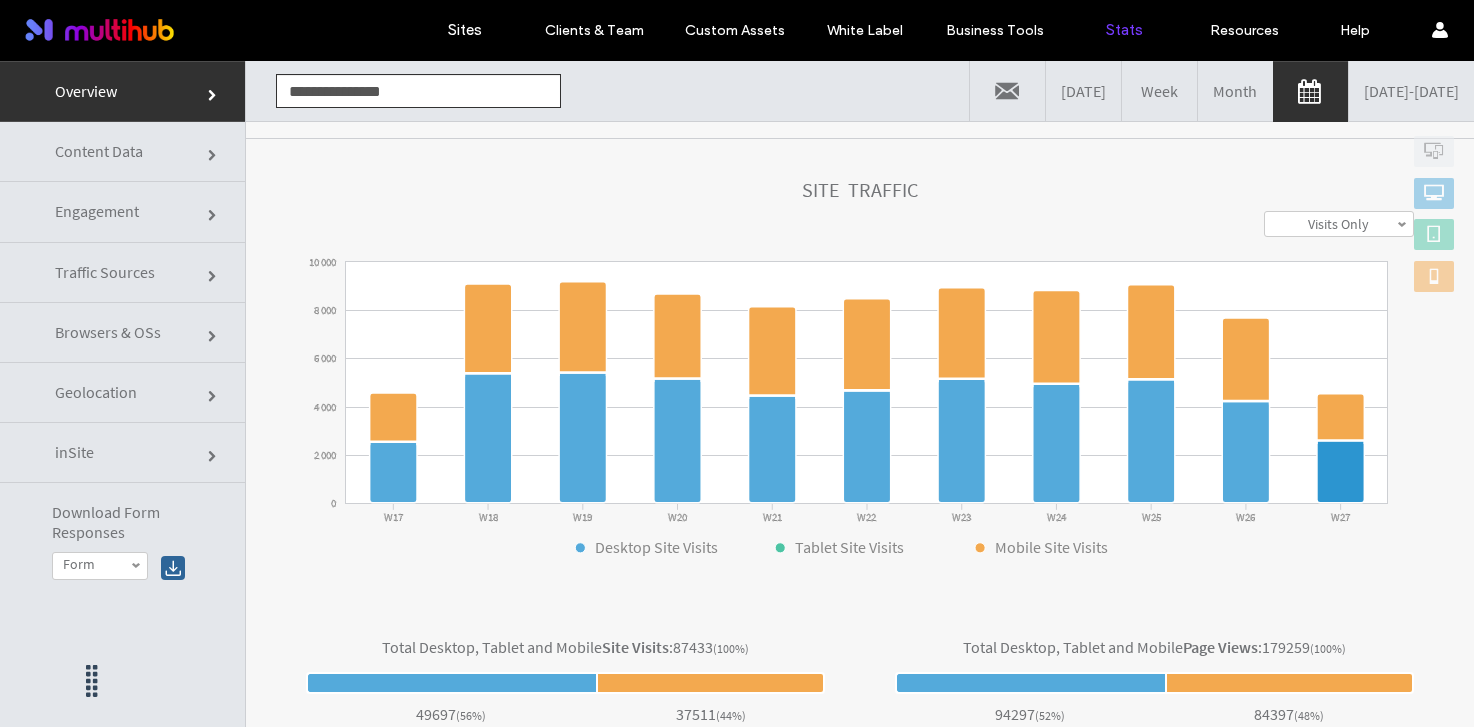click 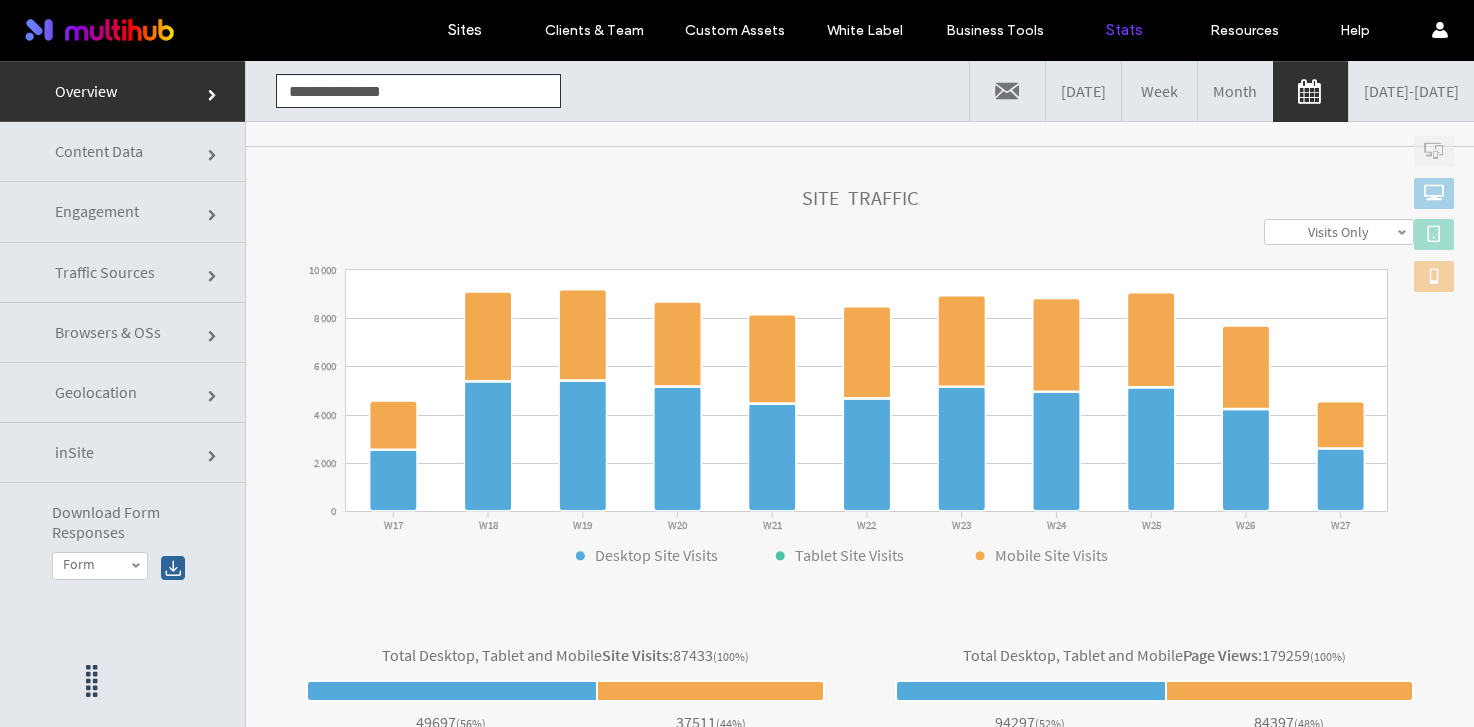 scroll, scrollTop: 498, scrollLeft: 0, axis: vertical 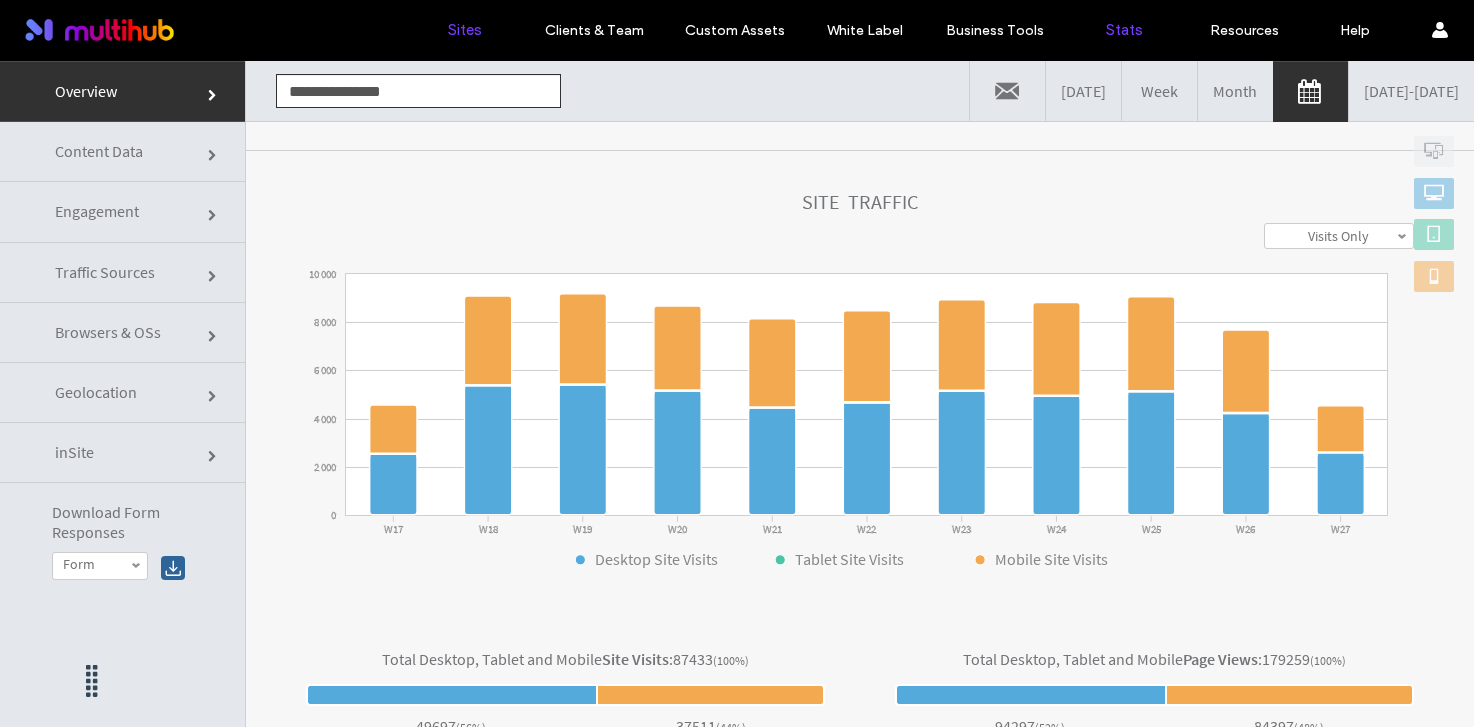 click on "Sites" at bounding box center [465, 30] 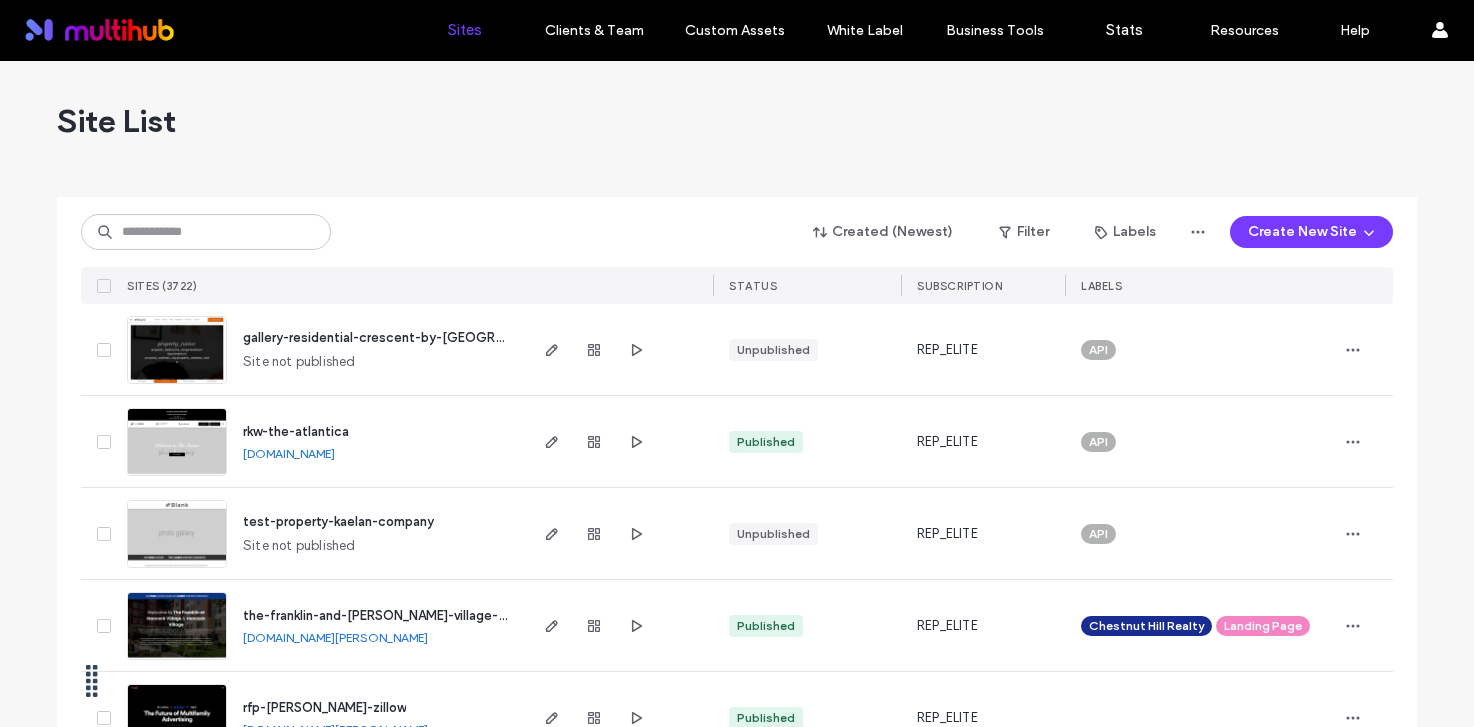 scroll, scrollTop: 0, scrollLeft: 0, axis: both 